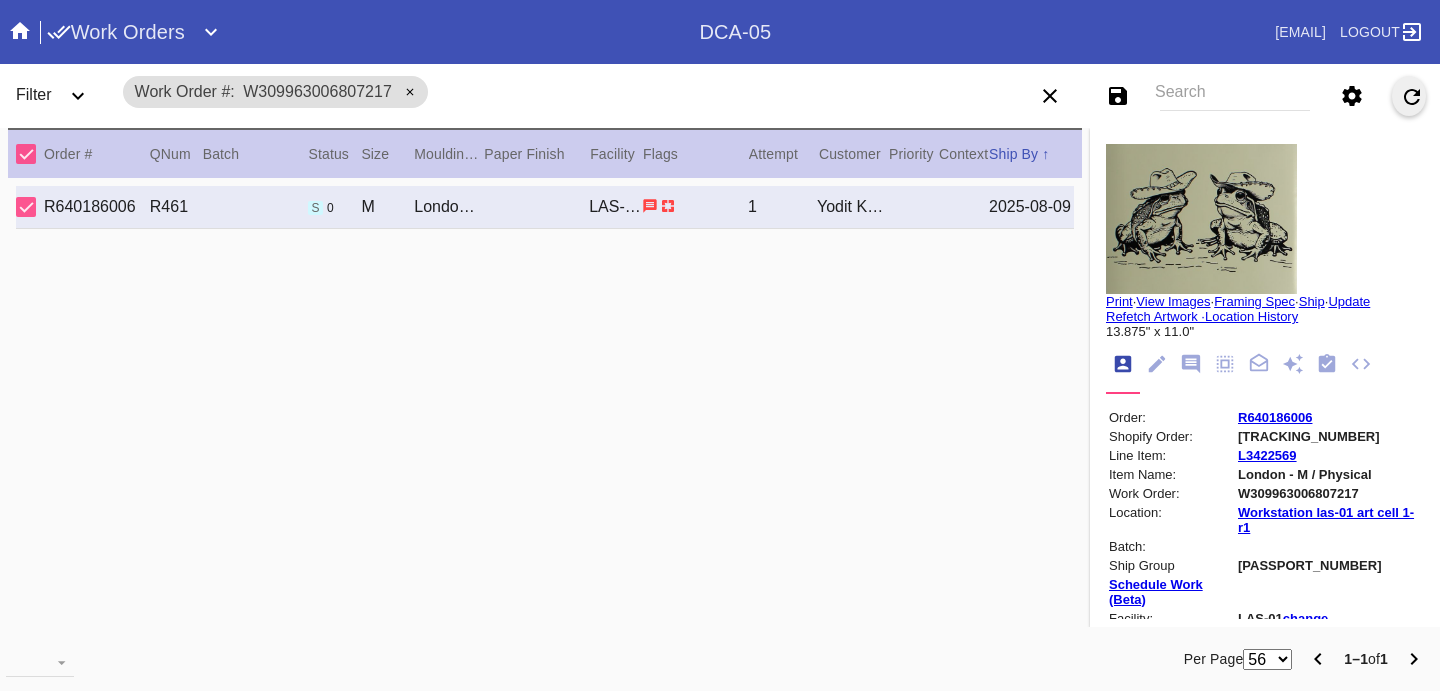 scroll, scrollTop: 0, scrollLeft: 0, axis: both 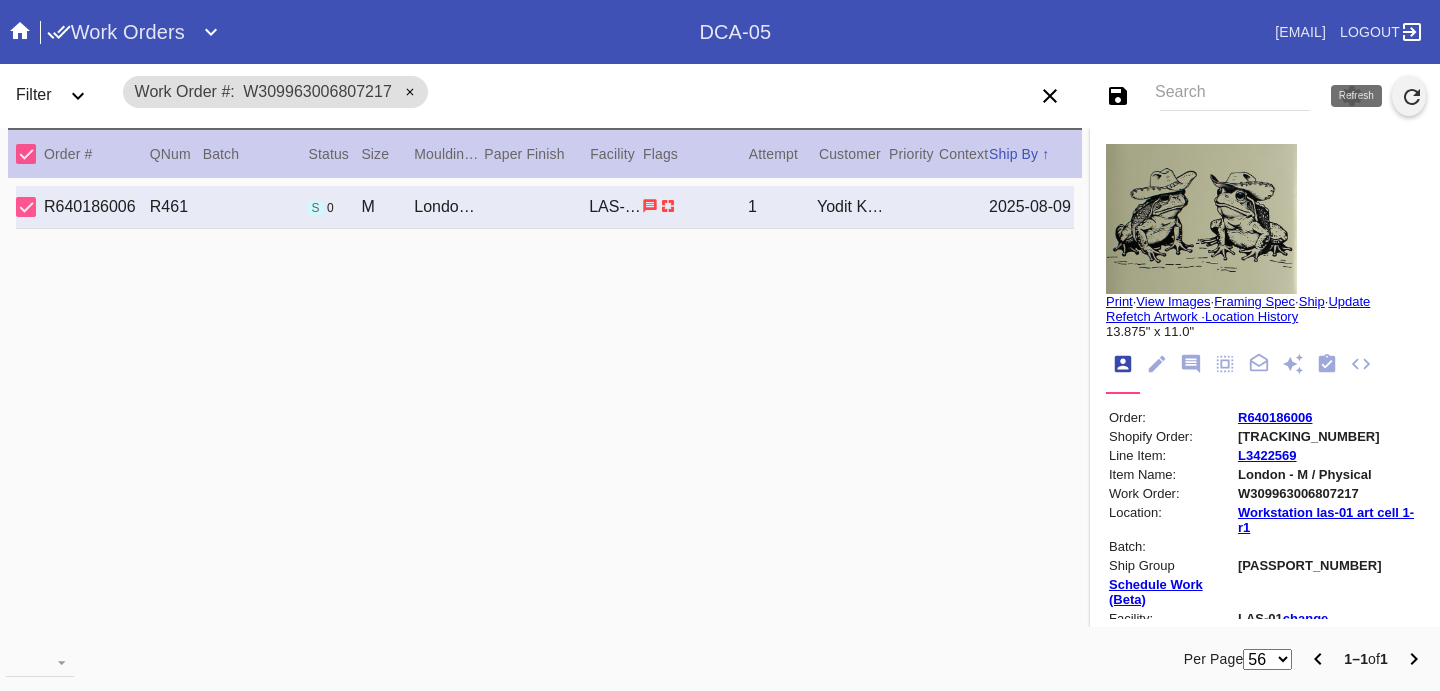 click at bounding box center (1412, 104) 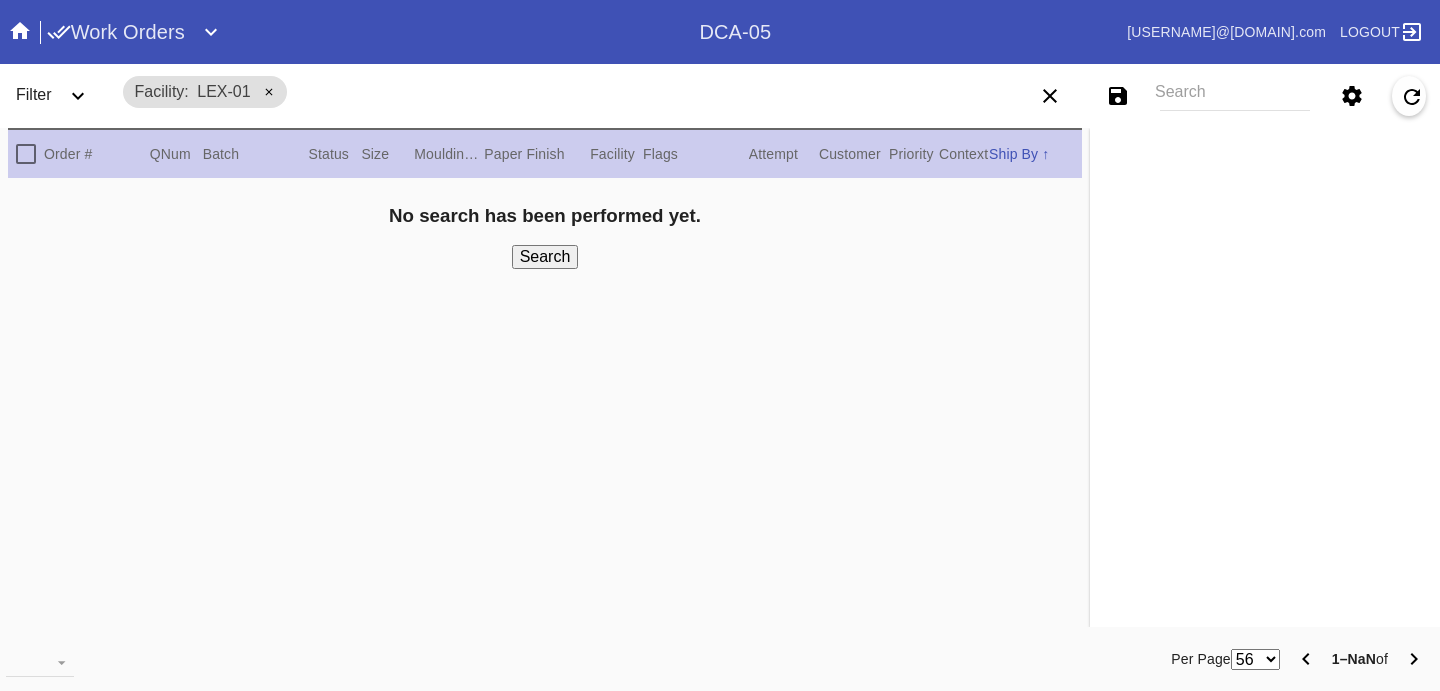 scroll, scrollTop: 0, scrollLeft: 0, axis: both 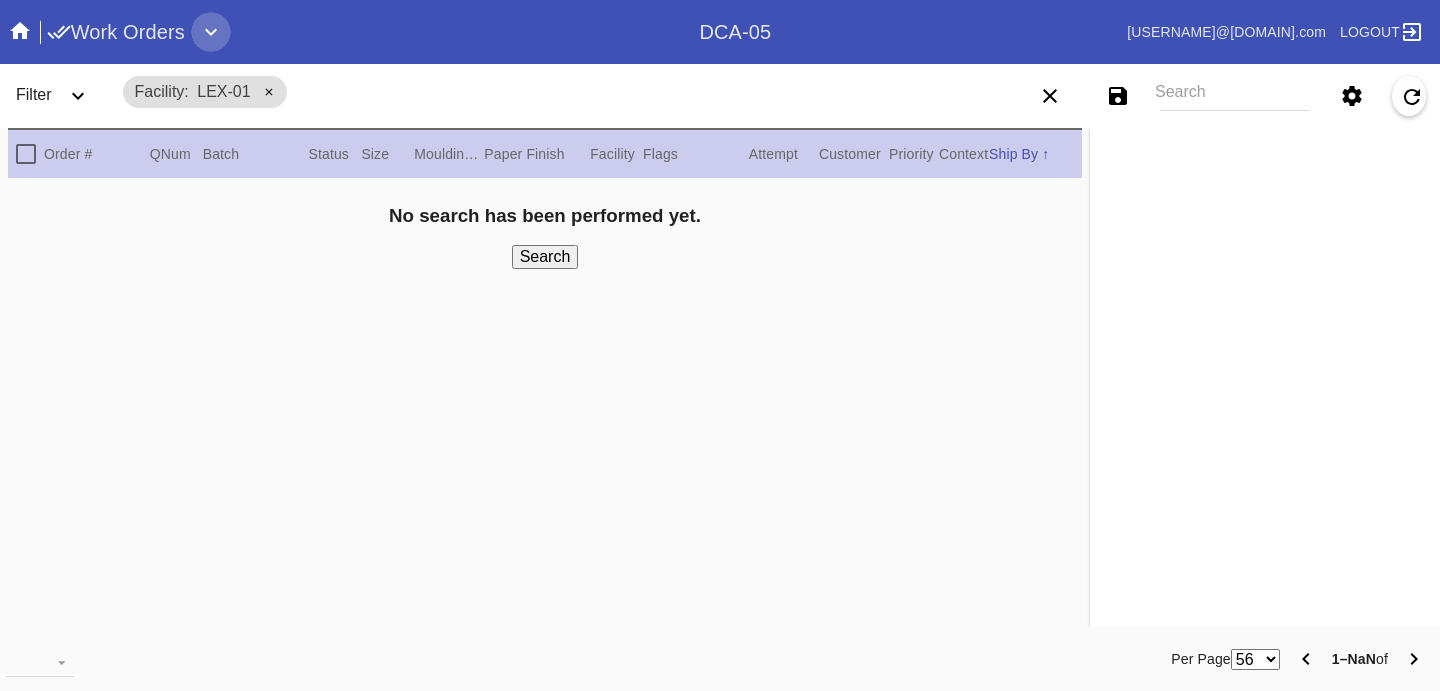 click 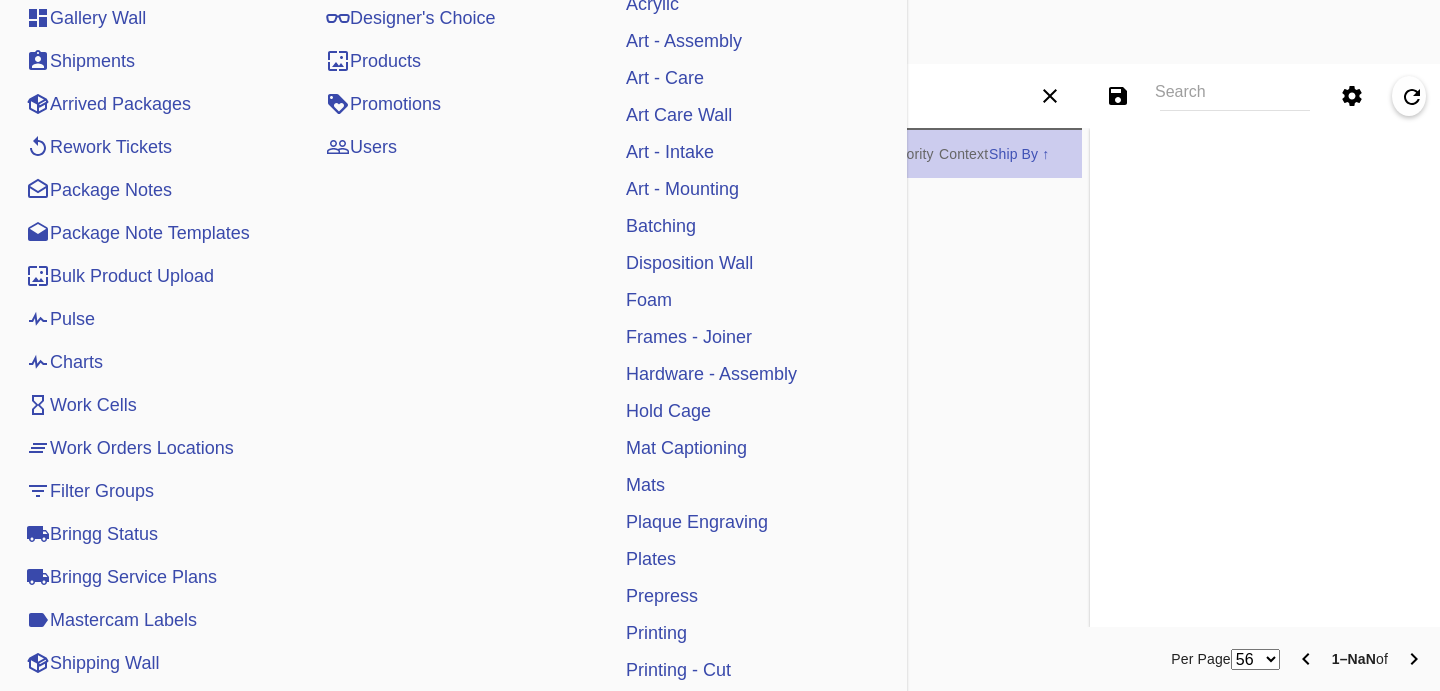 scroll, scrollTop: 81, scrollLeft: 0, axis: vertical 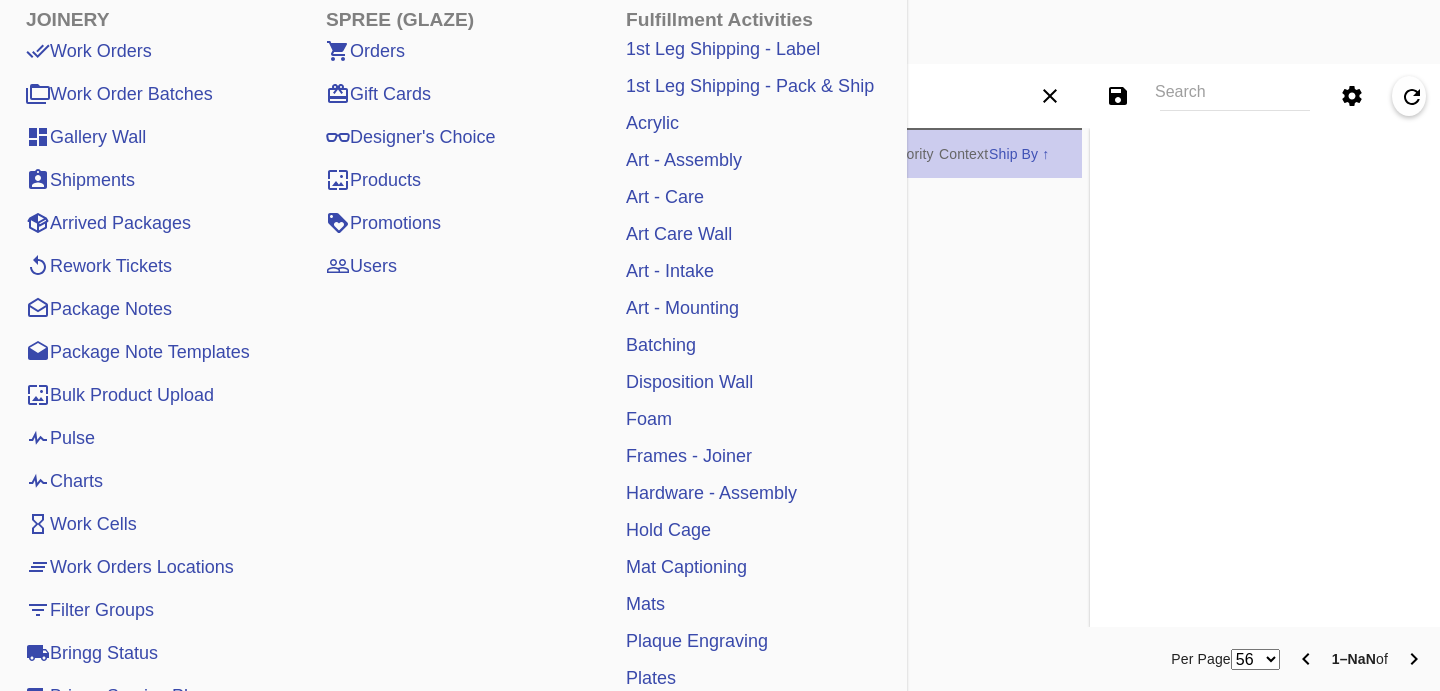 click on "Art - Mounting" at bounding box center [682, 308] 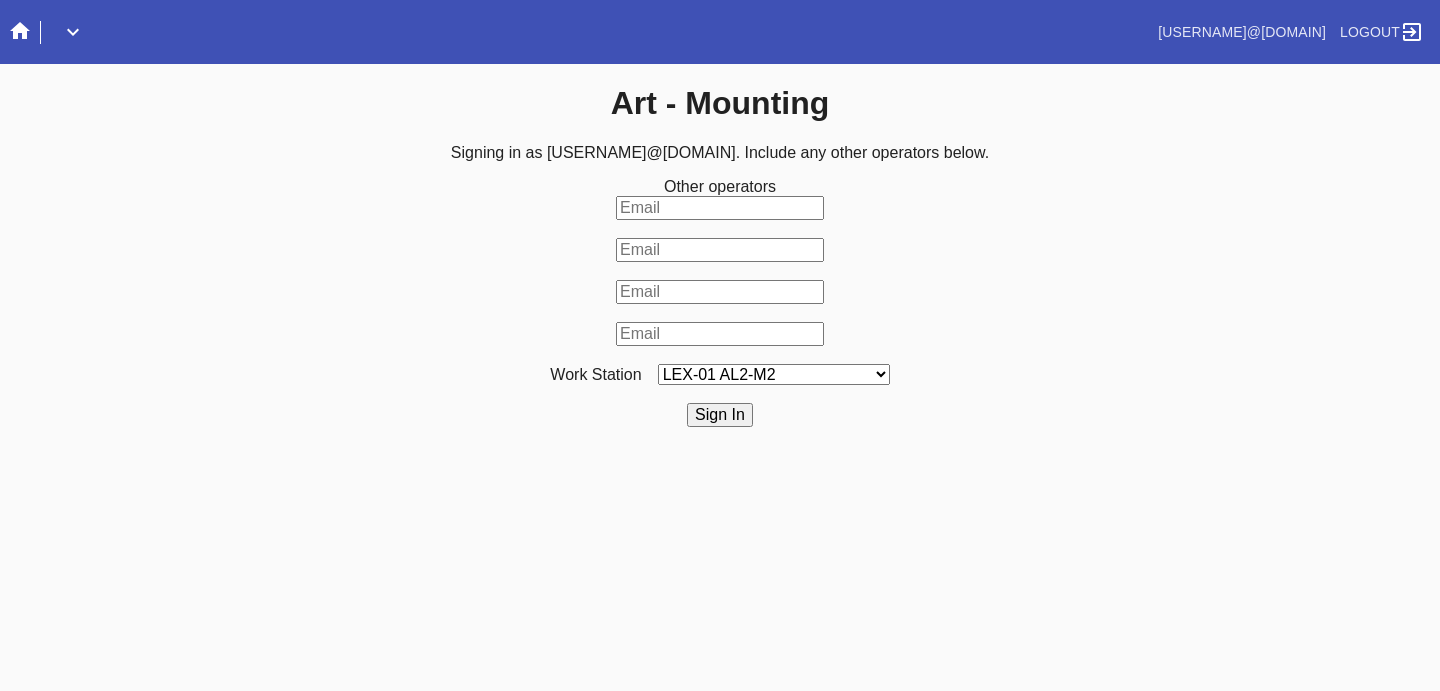 scroll, scrollTop: 0, scrollLeft: 0, axis: both 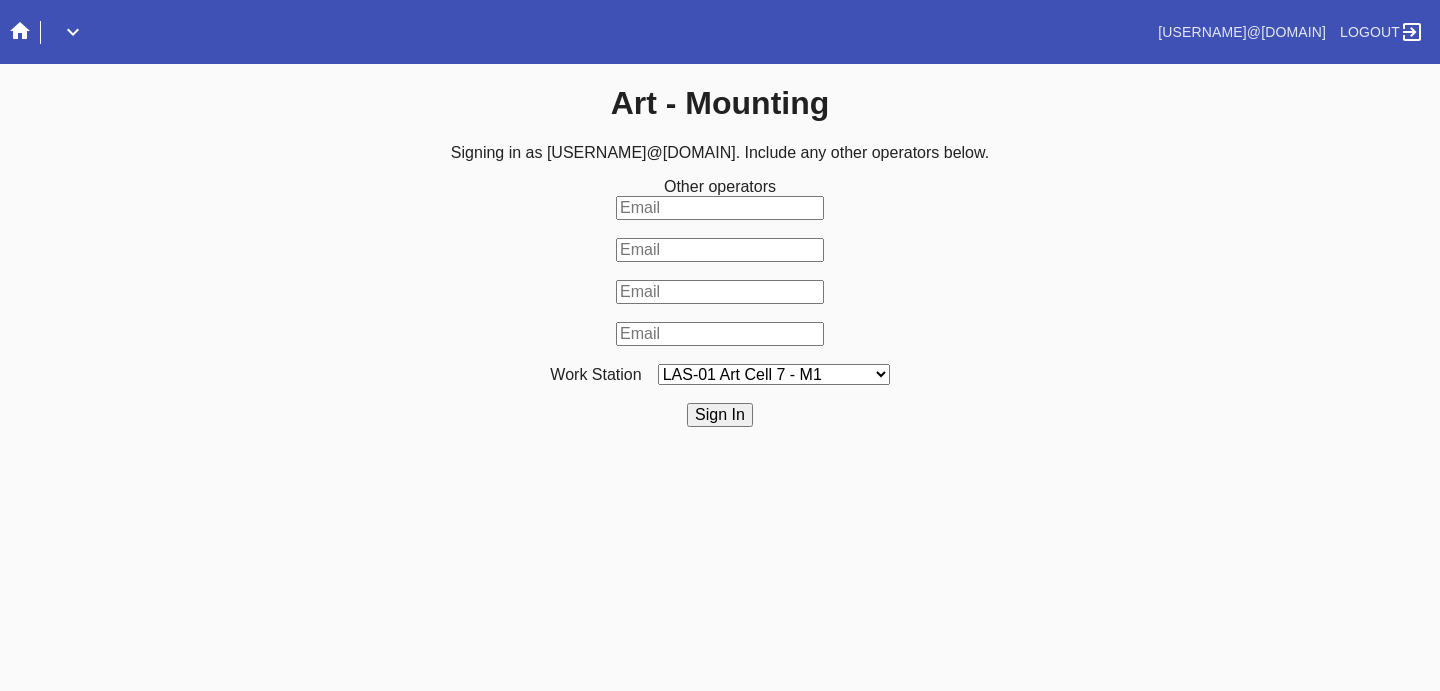 click on "Other operators Work Station LEX-01 AL2-M2
LEX-01 AL5-M13
LAS-01 Art Cell 7 - M1
LEX-01 AL5-M14
DCA-05 Mounting O
LAS-01 Art Cell 4 - M1
LEX-01 AL4-M3
LEX-01 AL5-M1
LEX-01 AL5-M15
LEX-01 AL5-M17
LAS-01 Art Cell 8 - M1
LEX-01 AL5-M16
LEX-01 AL1-M1
LEX-01 AL5-M2
LEX-01 AC2-M2
LEX-01 AL5-M18
LAS-01 Art Cell 1 - M1
LEX-01 AL1-M2
LEX-01 AL5-M3
LEX-01 AL1-M3
LEX-01 AL4-M1
LEX-01 AL5-M4
DCA-05 Mounting Specialty 1
LAS-01 Art Cell 5 - M1
DCA-05 Mounting Specialty 2
LEX-01 AL1-M4
LEX-01 AL4-M2
LEX-01 AL5-M5
LEX-01 AC1-M1
DCA-05 Mounting Specialty 3
LEX-01 AL4-M4
LEX-01AL5-M6
LEX-01 AC2-M1
LEX-01 AL4-M5
LEX-01 AL4-M6
LEX-01 AL5-M7
LAS-01 Art Cell 2 - M1
LEX-01 AL4-M7
LEX-01 AC3-M1
LEX-01 AL5-M8
LEX-01 AL5-M9
LEX-01 AC4-M1
LAS-01 Art Cell 6 - M1
LEX-01 AL4-M8
LEX-01 AL5-M10
LEX-01 AL5-M11
DCA-05 Mounting A
DCA-05 Mounting B
DCA-05 Mounting C
DCA-05 Mounting D
LEX-01 AL5-M12
LAS-01 Art Cell 3 - M1
DCA-05 Mounting E" at bounding box center (720, 302) 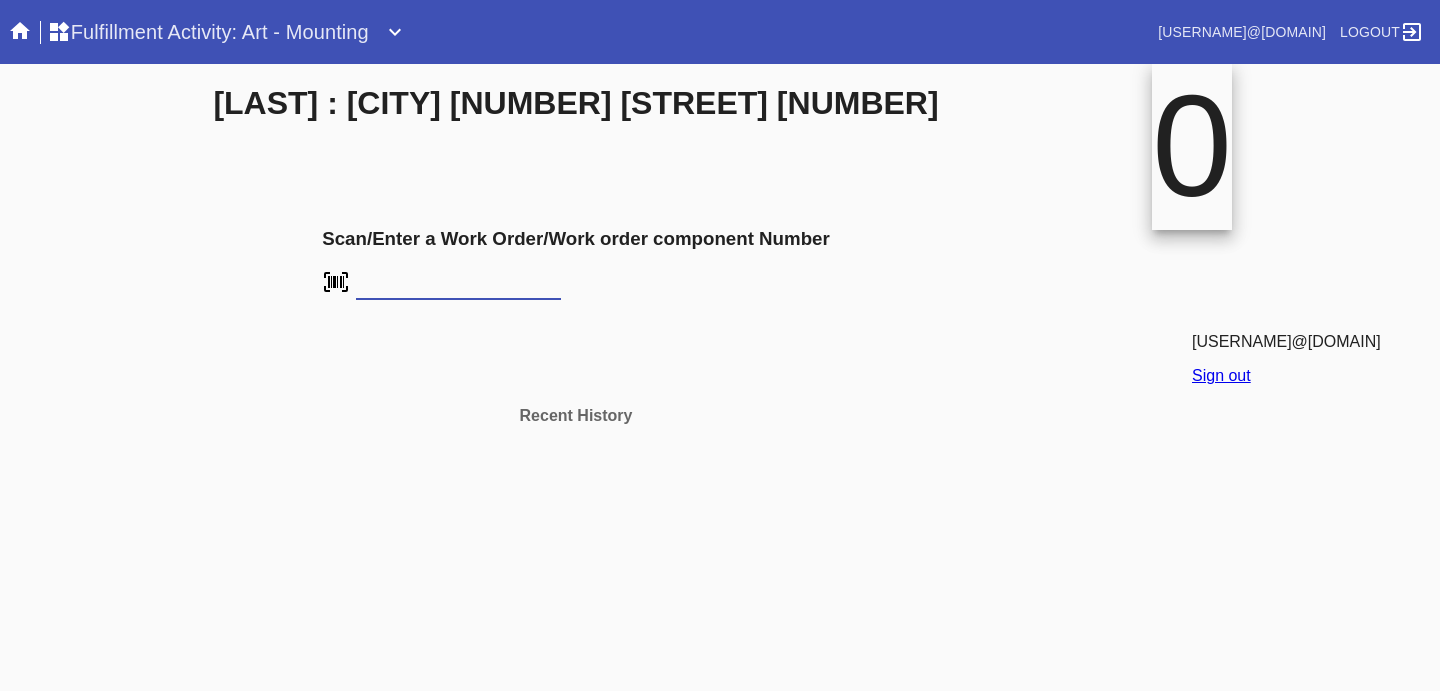 scroll, scrollTop: 0, scrollLeft: 0, axis: both 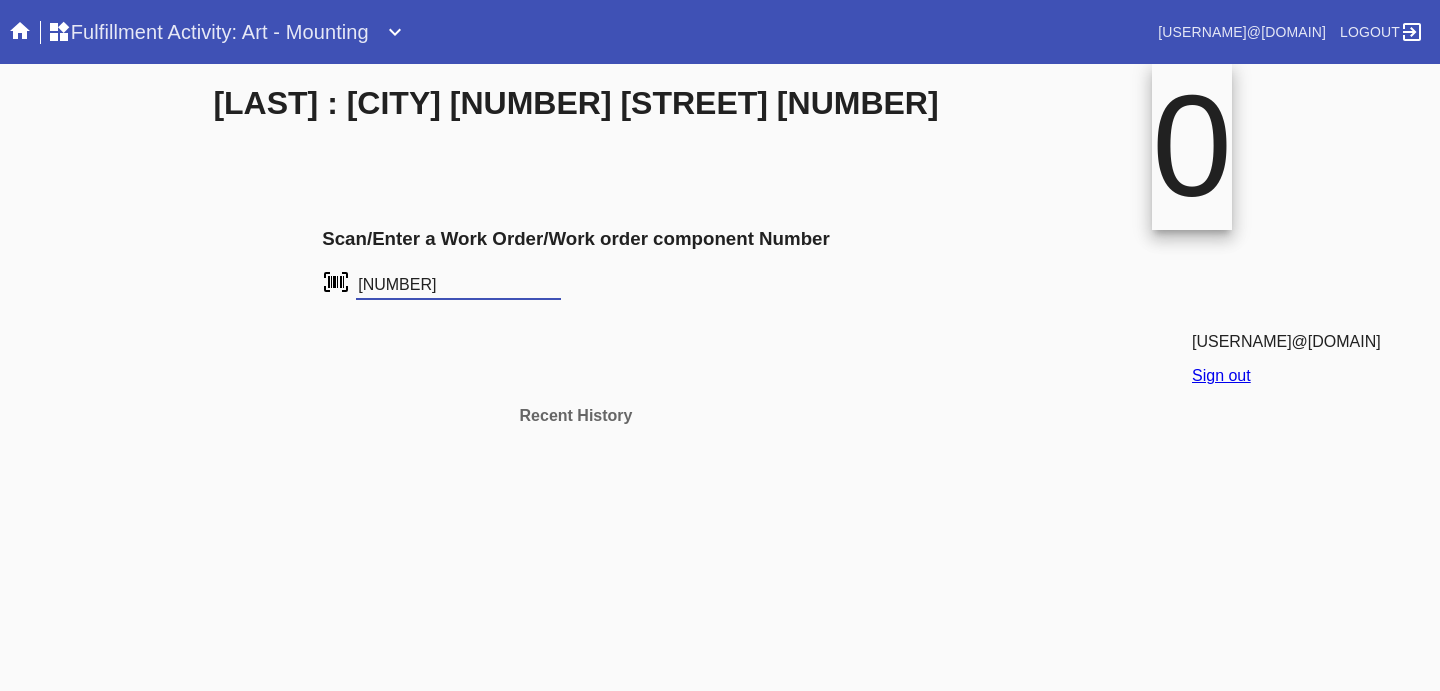 type on "W3695398222271878" 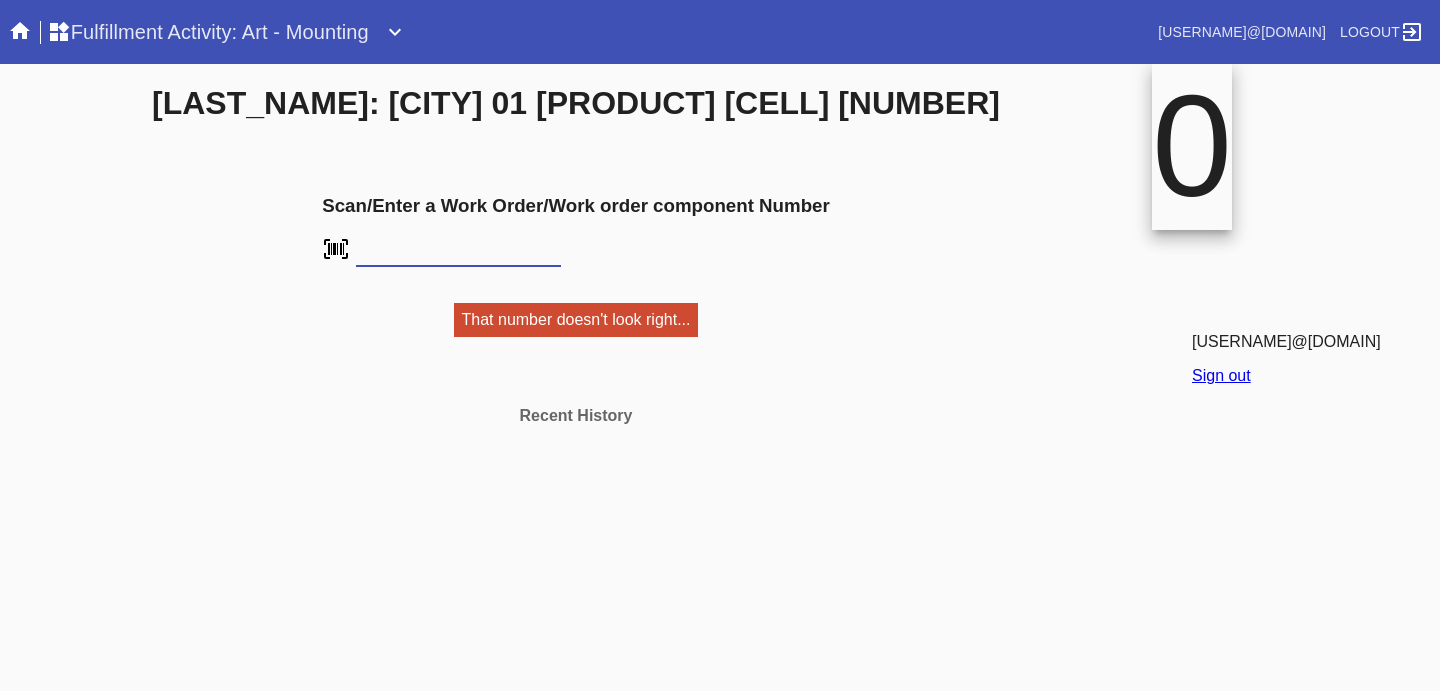 scroll, scrollTop: 0, scrollLeft: 0, axis: both 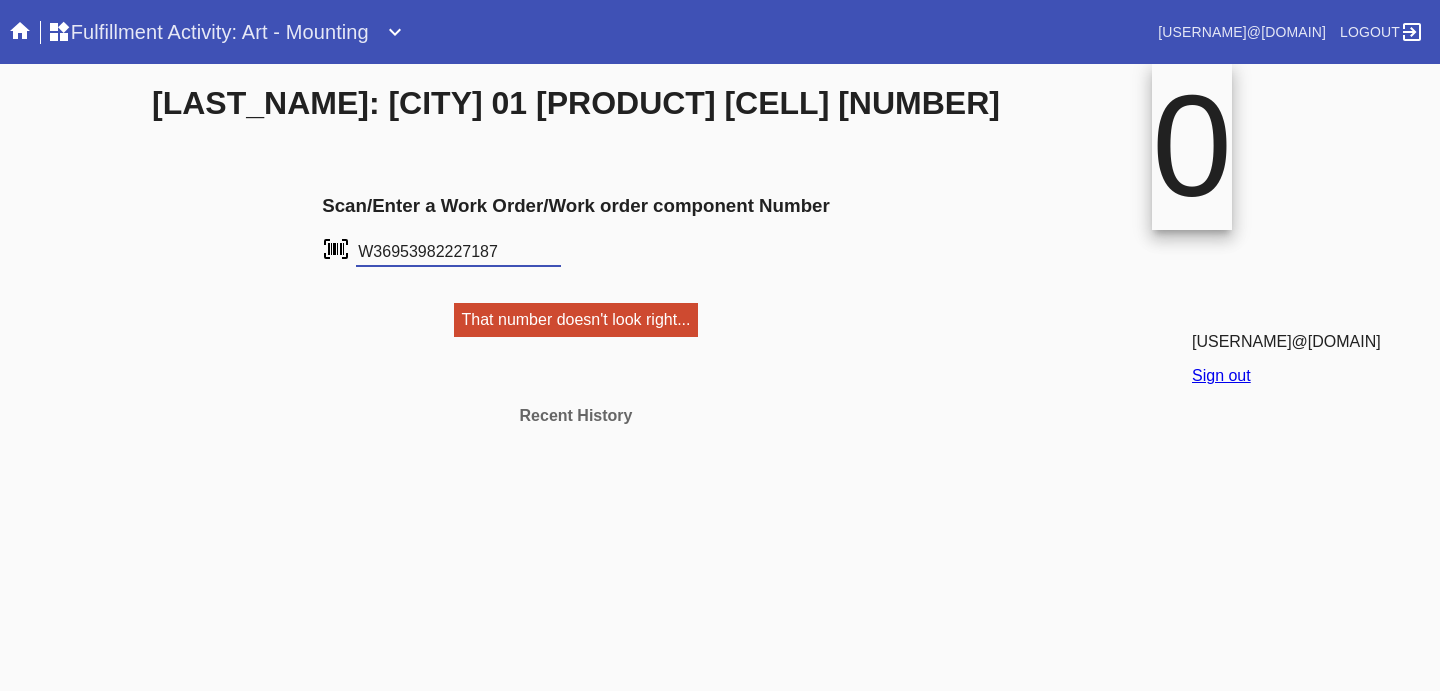 type on "W369539822271878" 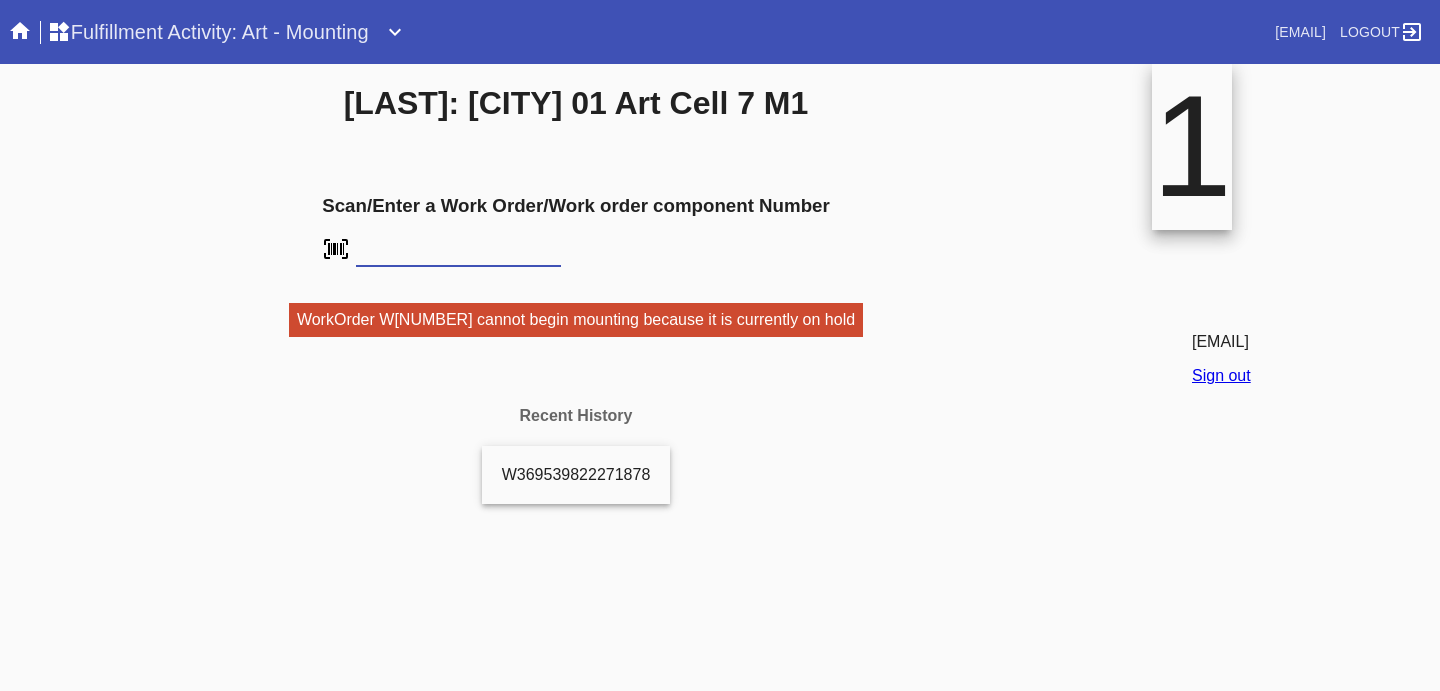 scroll, scrollTop: 0, scrollLeft: 0, axis: both 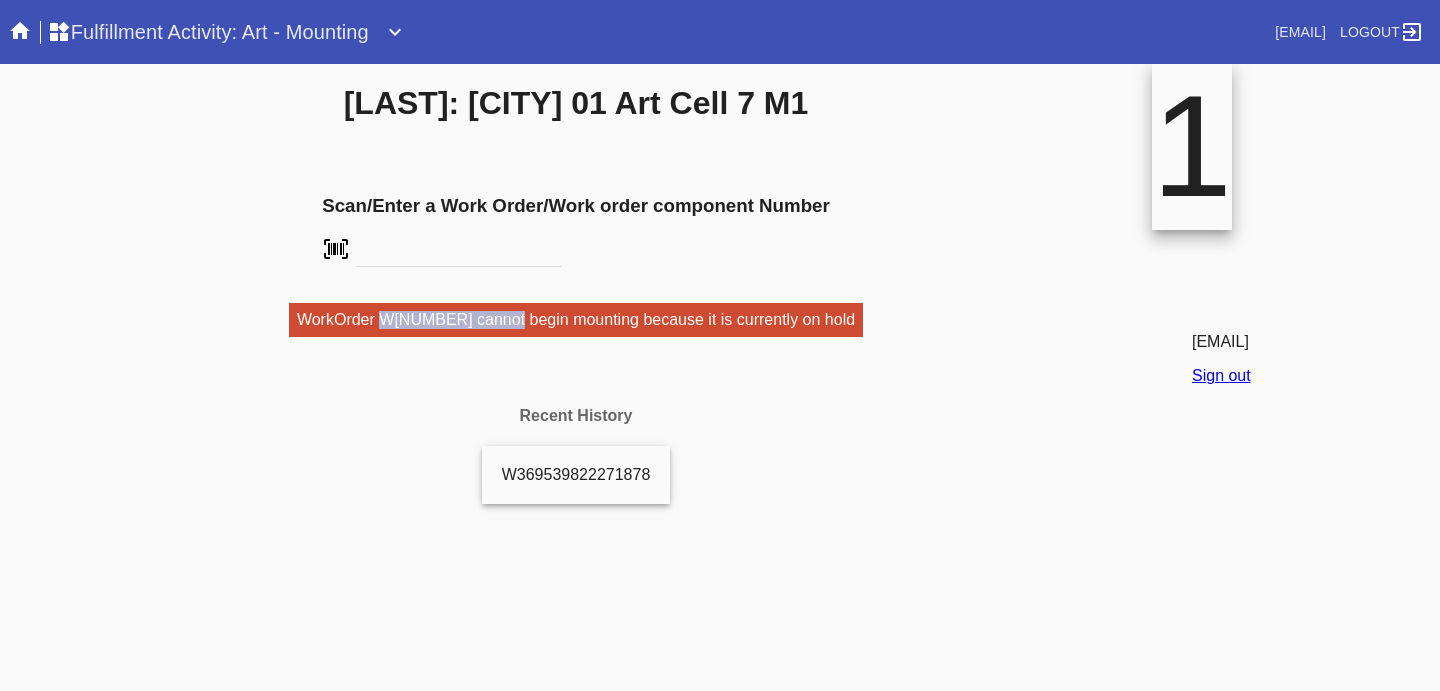 click on "WorkOrder W369539822271878 cannot begin mounting because it is currently on hold" at bounding box center (576, 320) 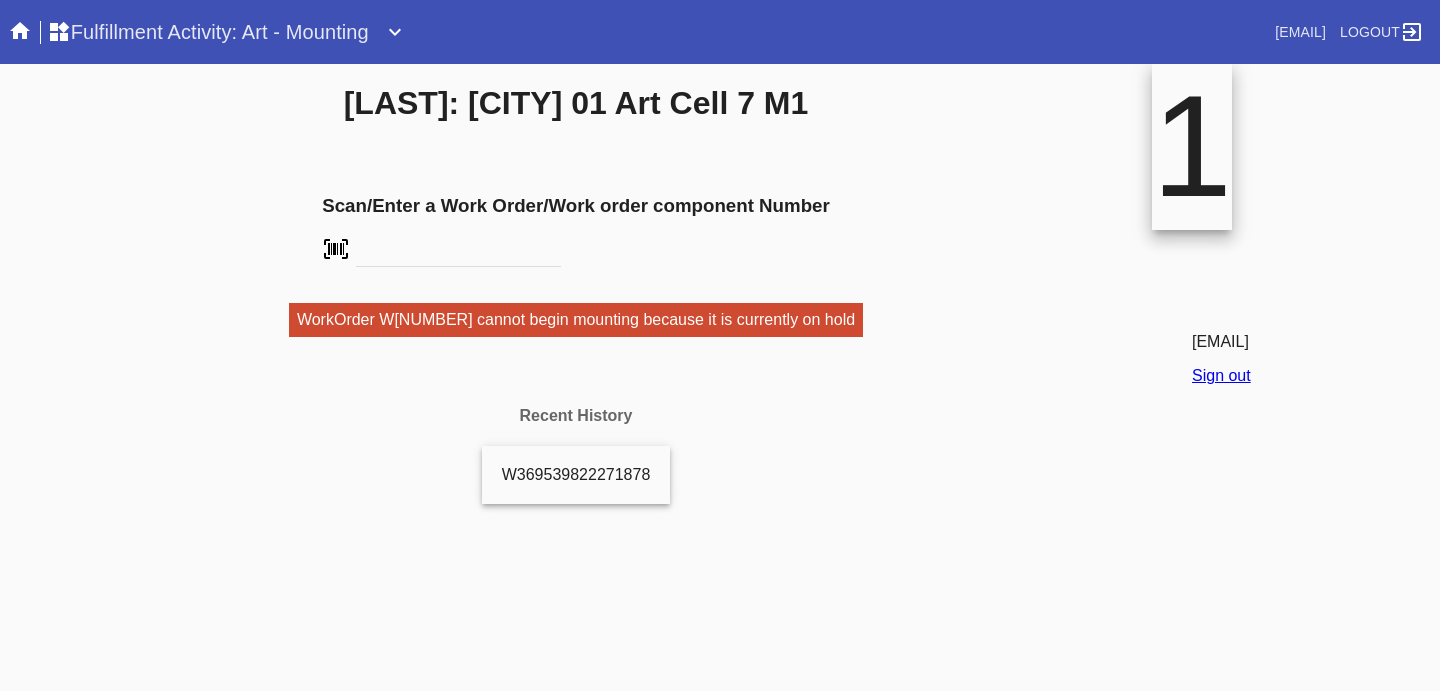 click on "Recent History W369539822271878" at bounding box center [576, 506] 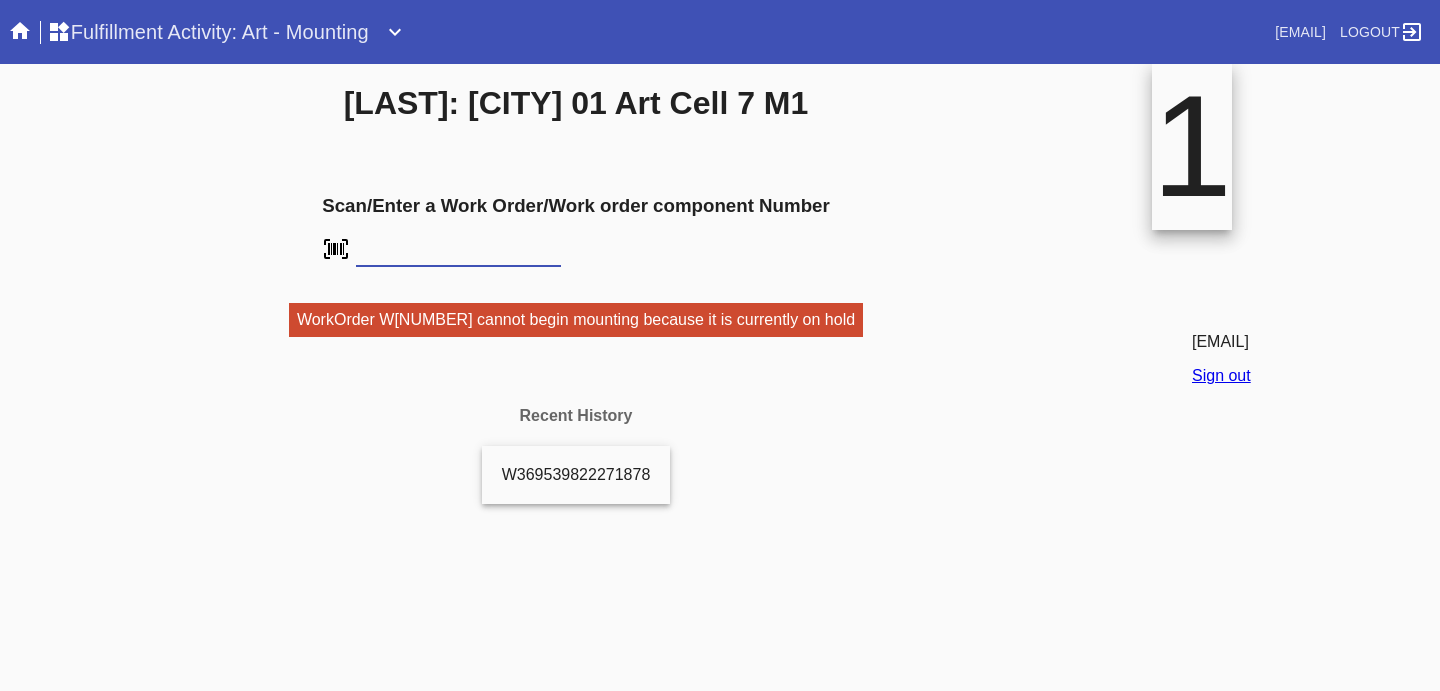 paste on "W369539822271878" 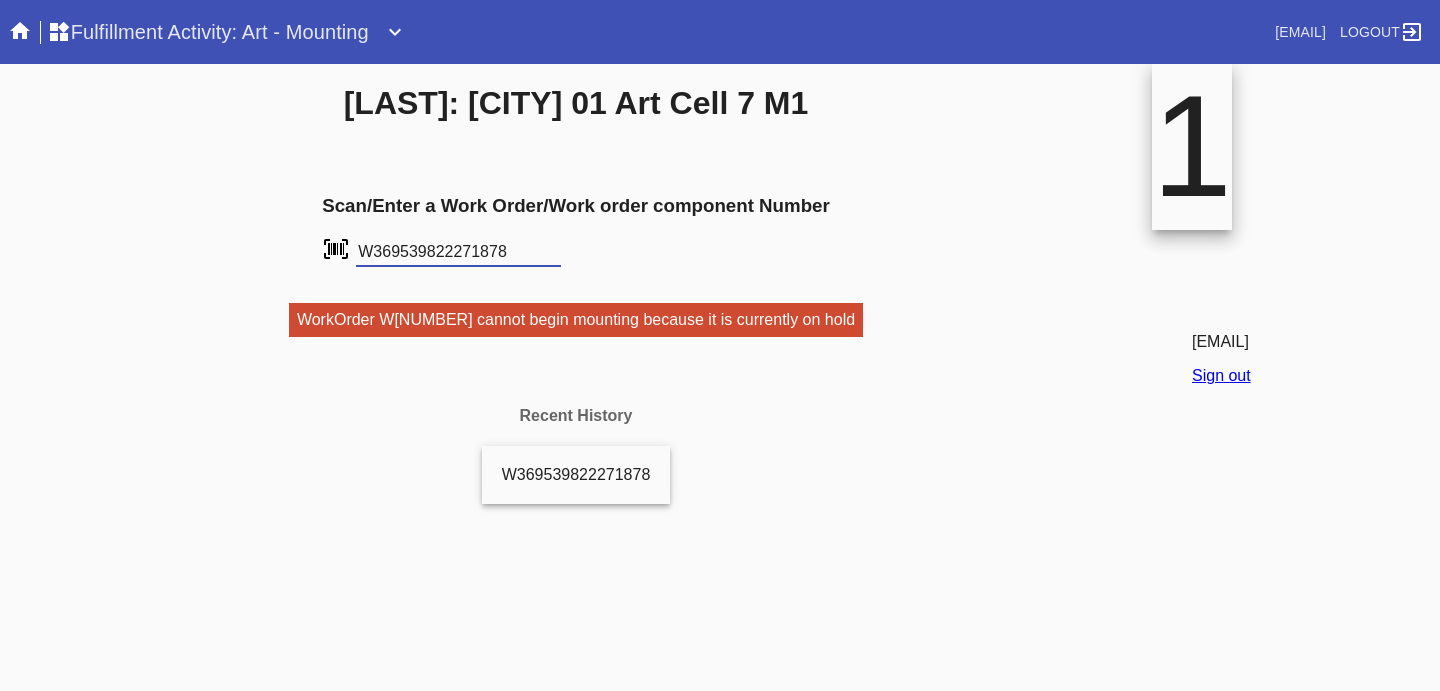 type on "W369539822271878" 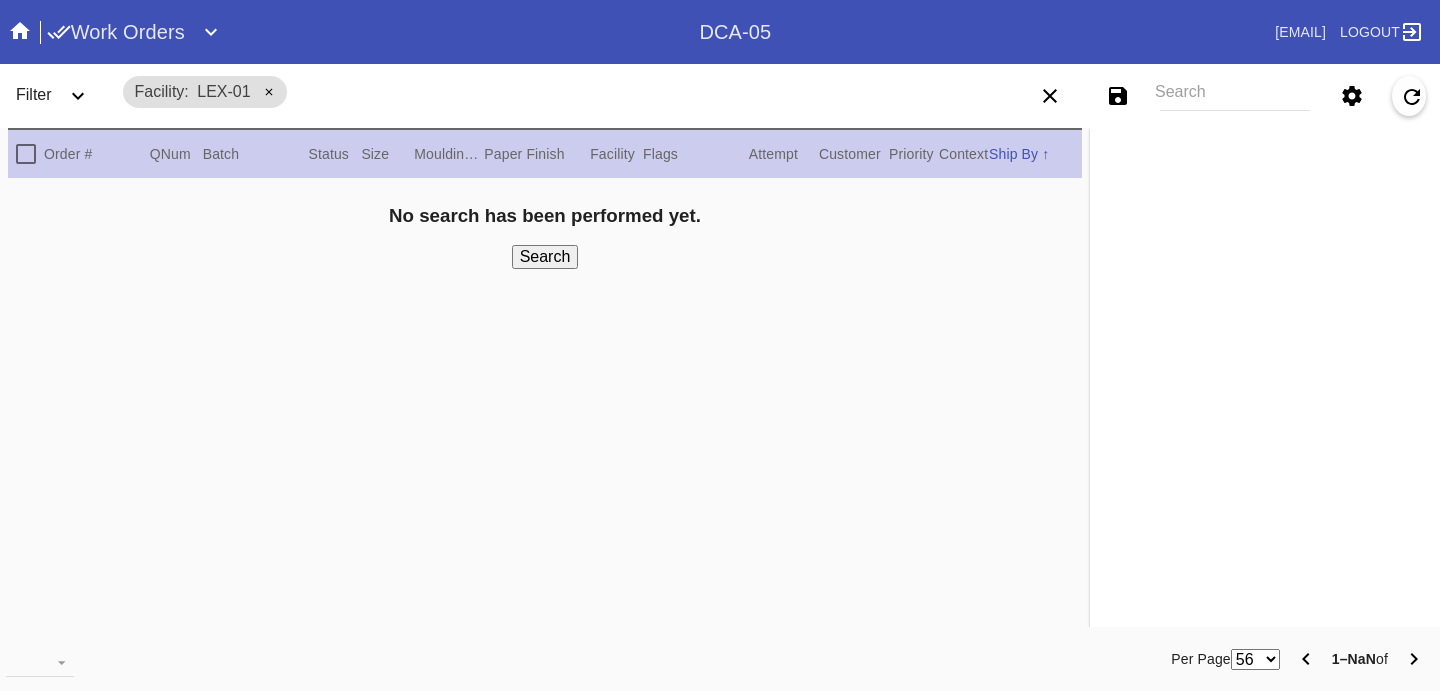 scroll, scrollTop: 0, scrollLeft: 0, axis: both 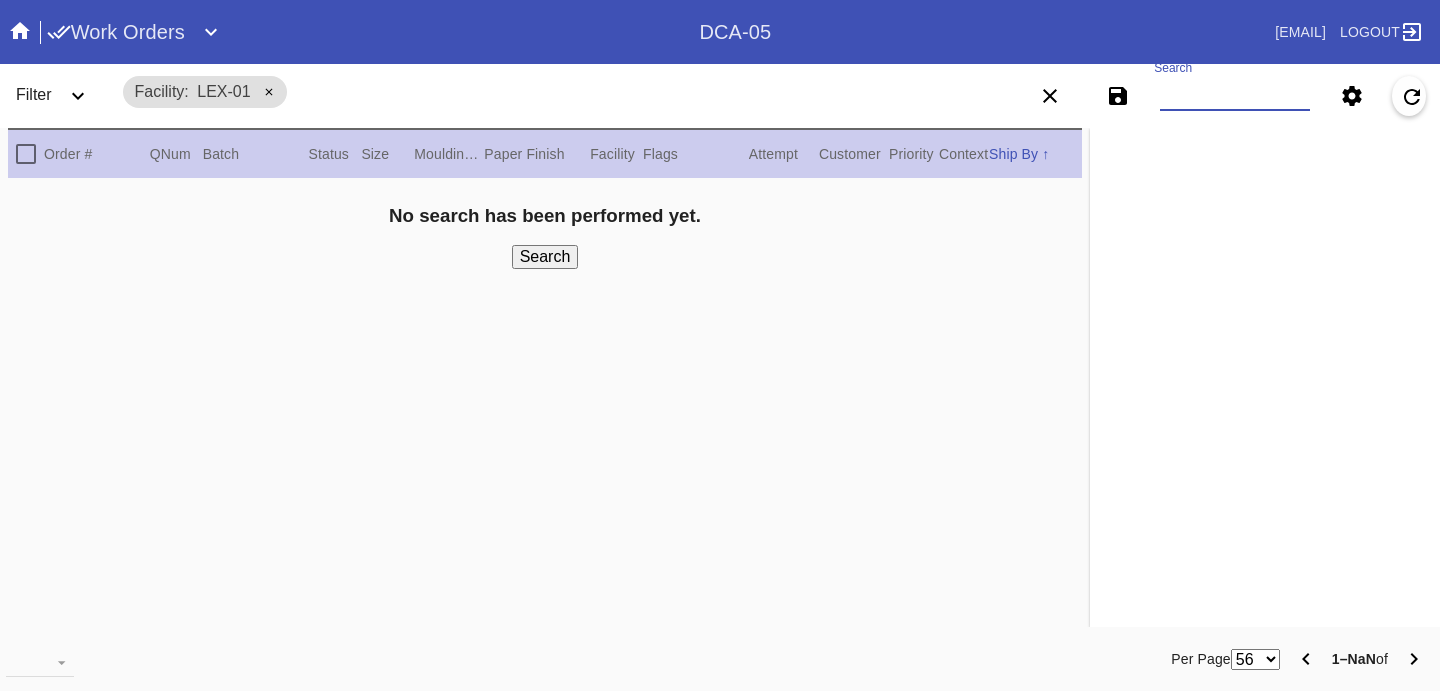 click on "Search" at bounding box center [1235, 96] 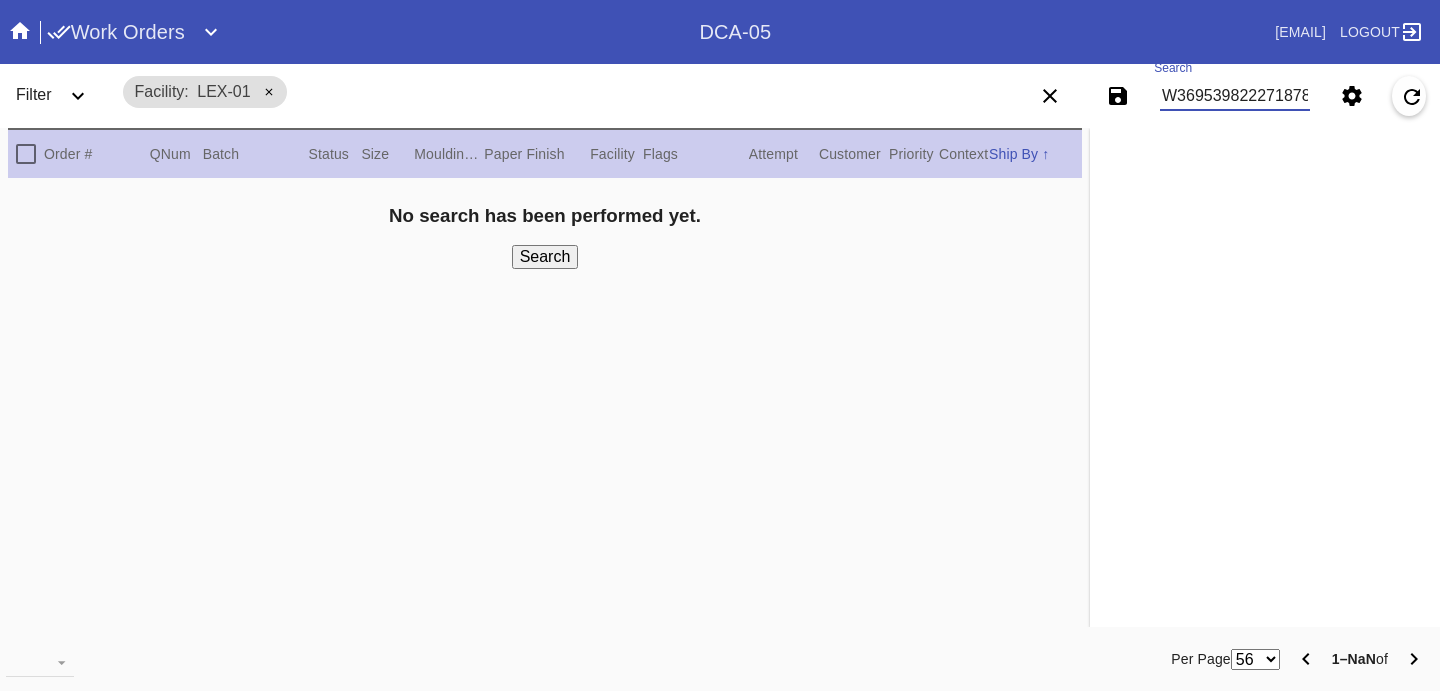 scroll, scrollTop: 0, scrollLeft: 3, axis: horizontal 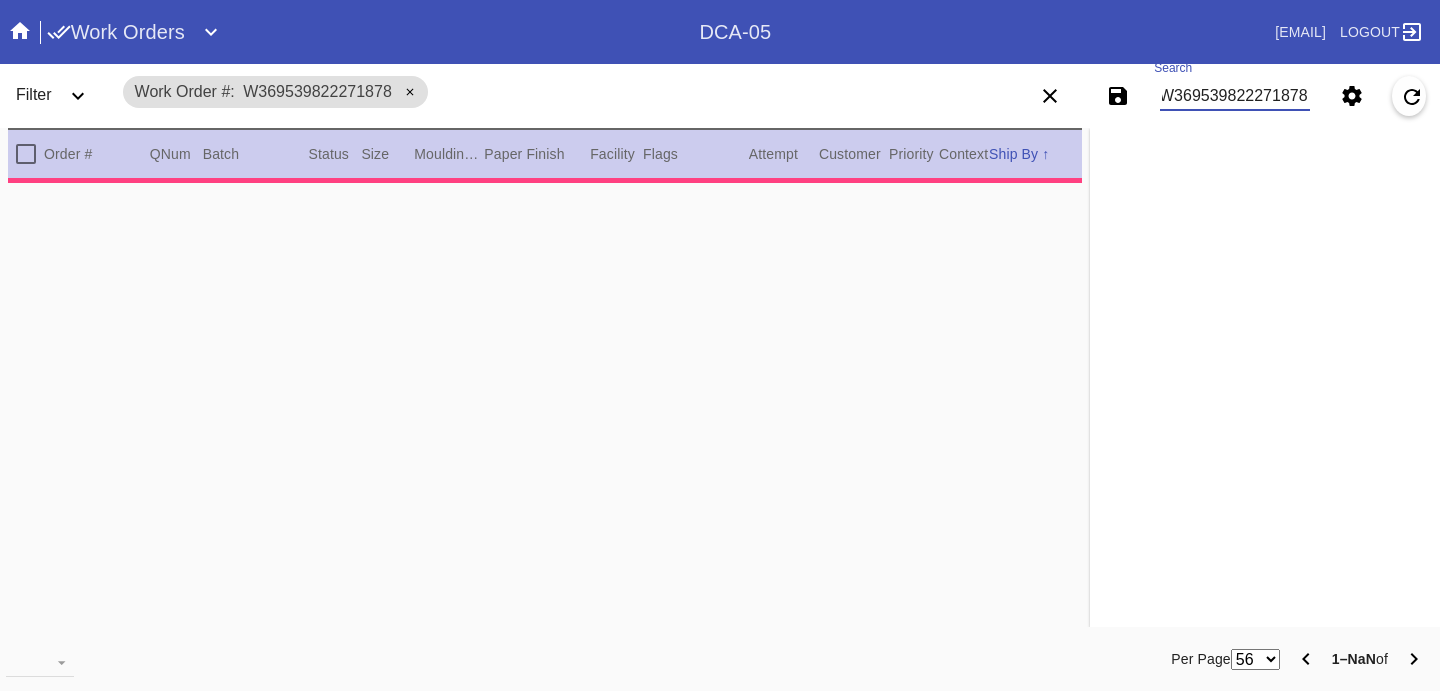 type on "1.5" 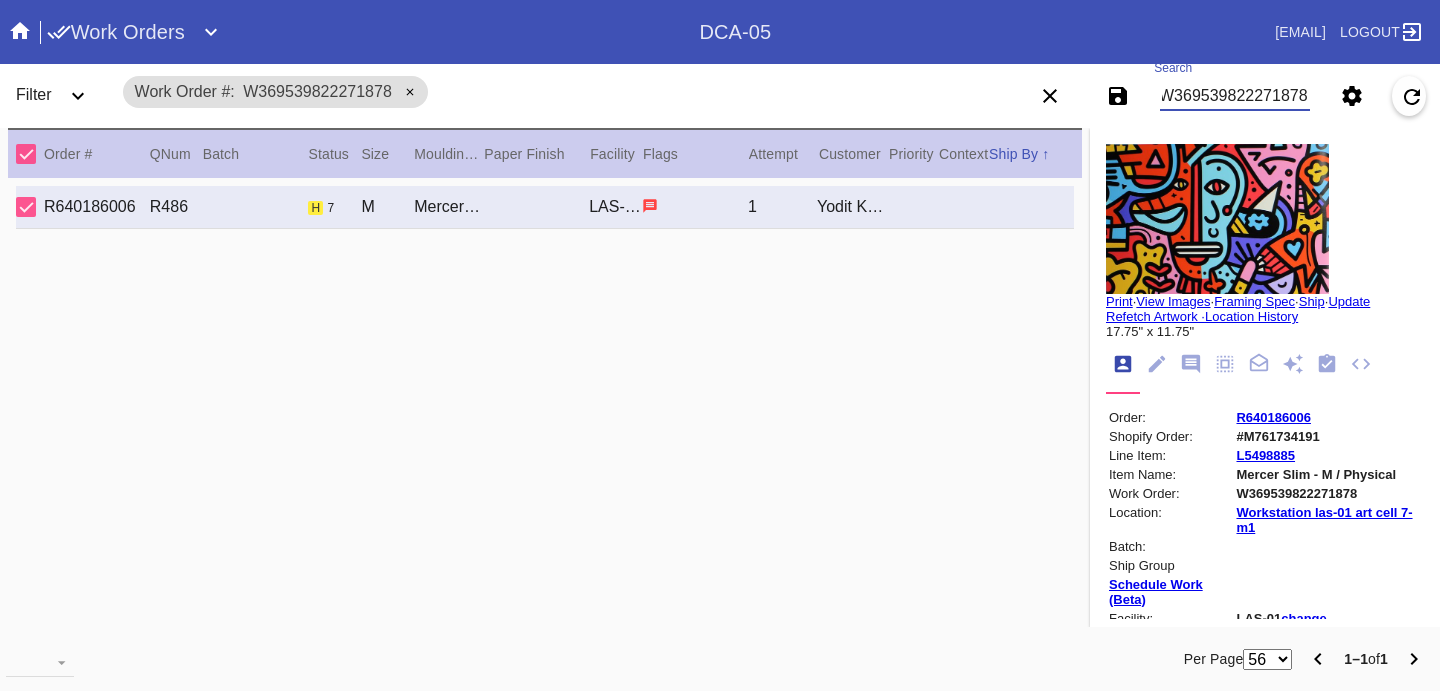 type on "W369539822271878" 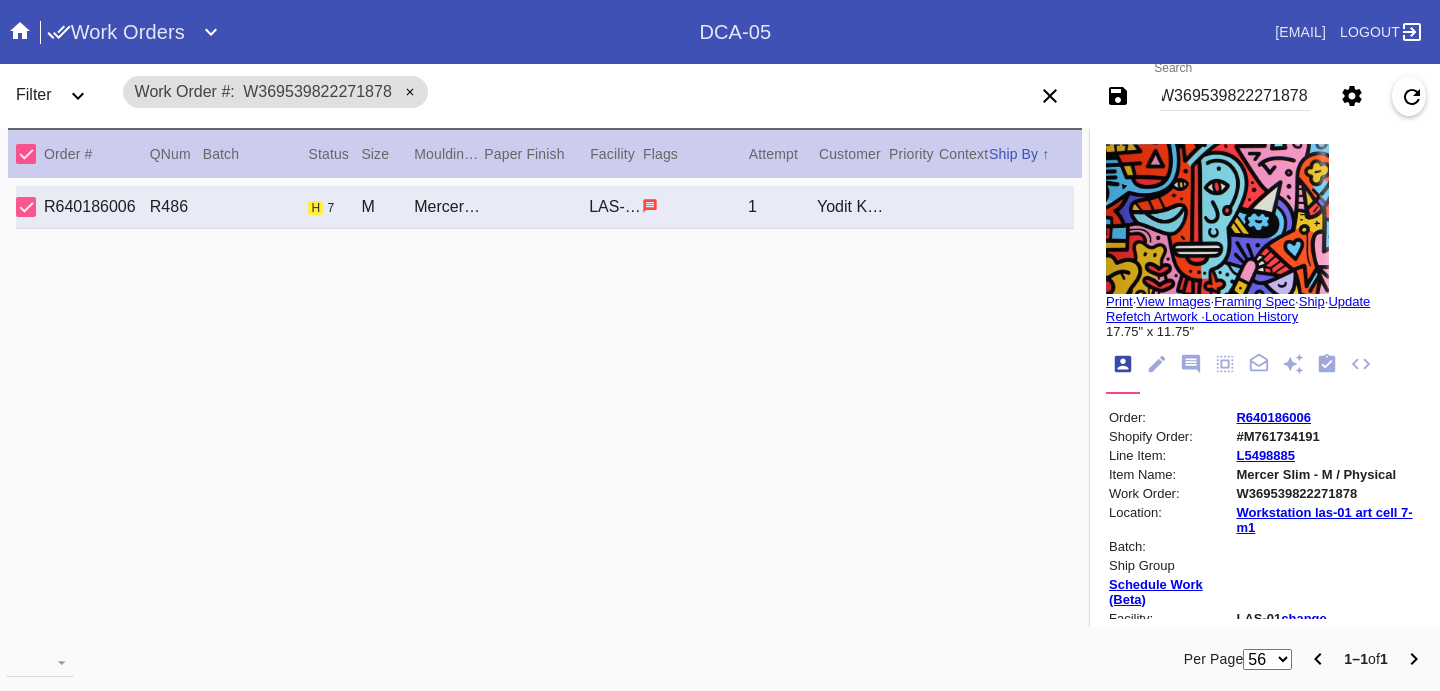 scroll, scrollTop: 0, scrollLeft: 0, axis: both 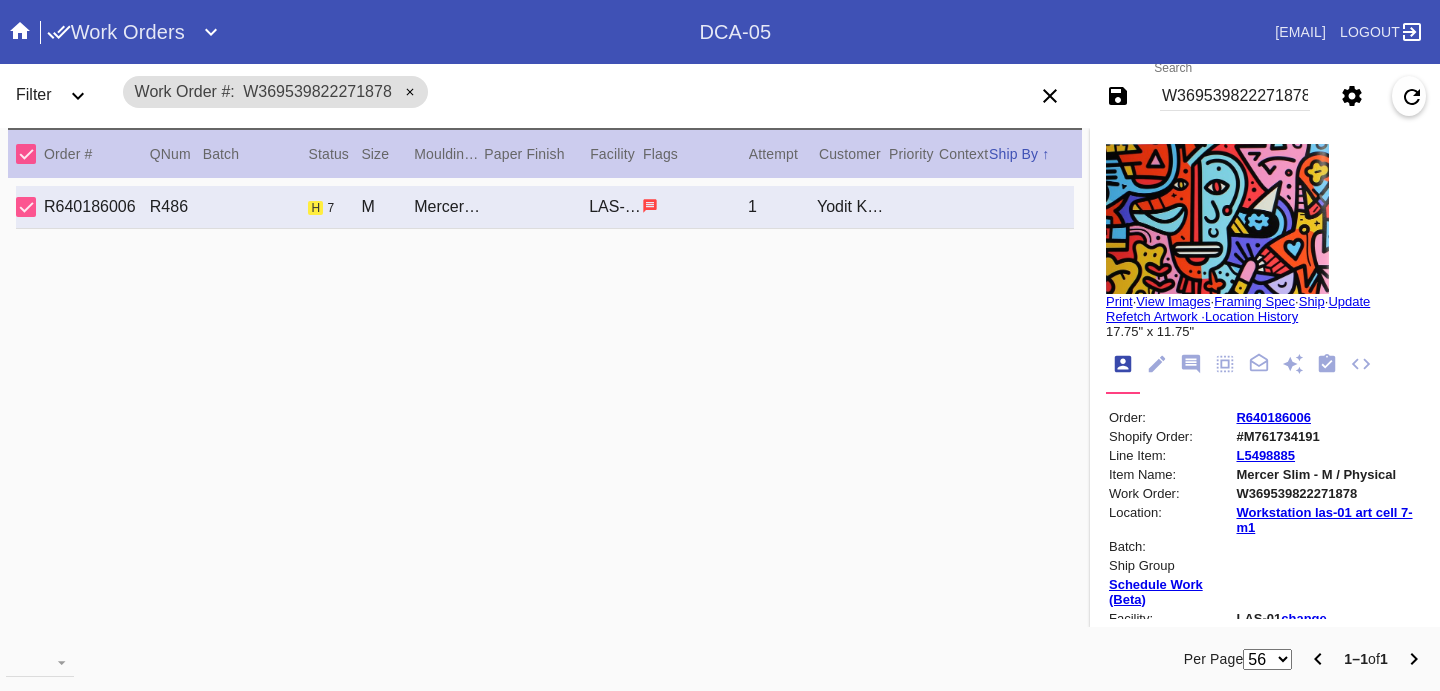 click 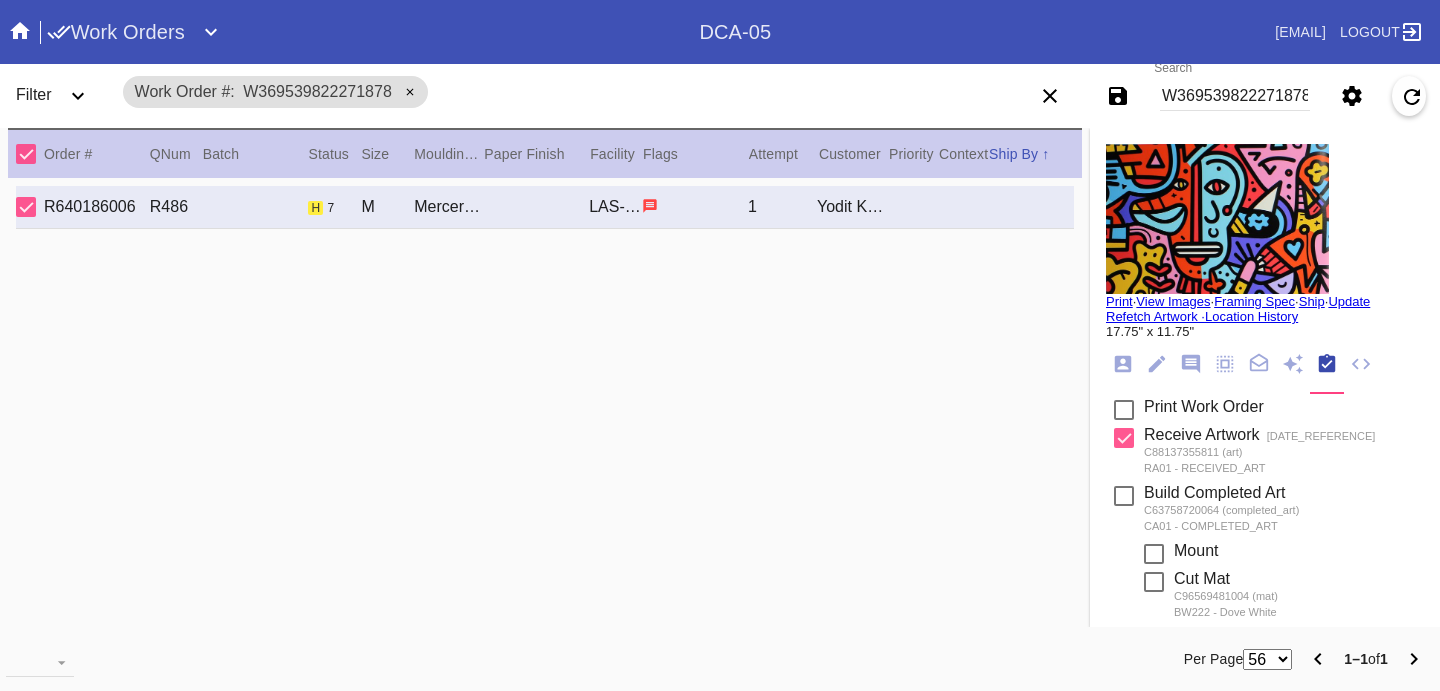 scroll, scrollTop: 369, scrollLeft: 0, axis: vertical 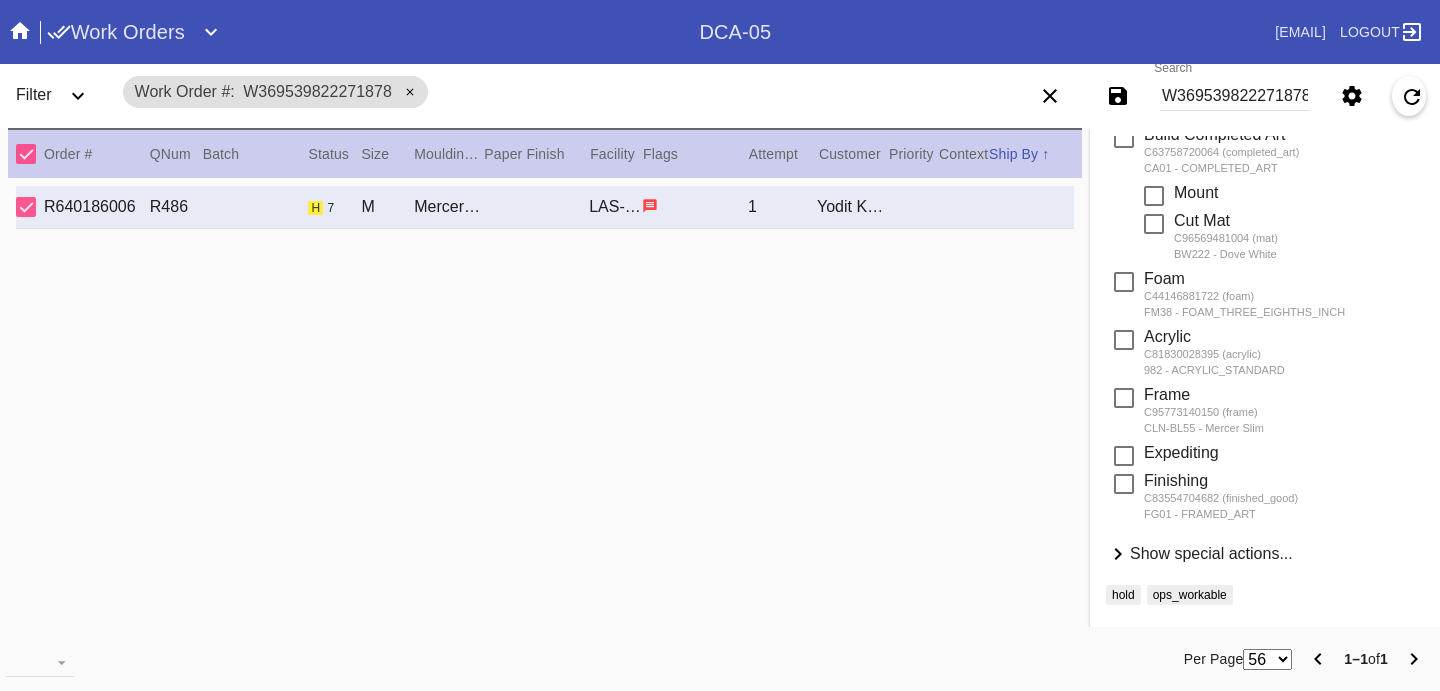 click on "Show special actions..." at bounding box center (1211, 553) 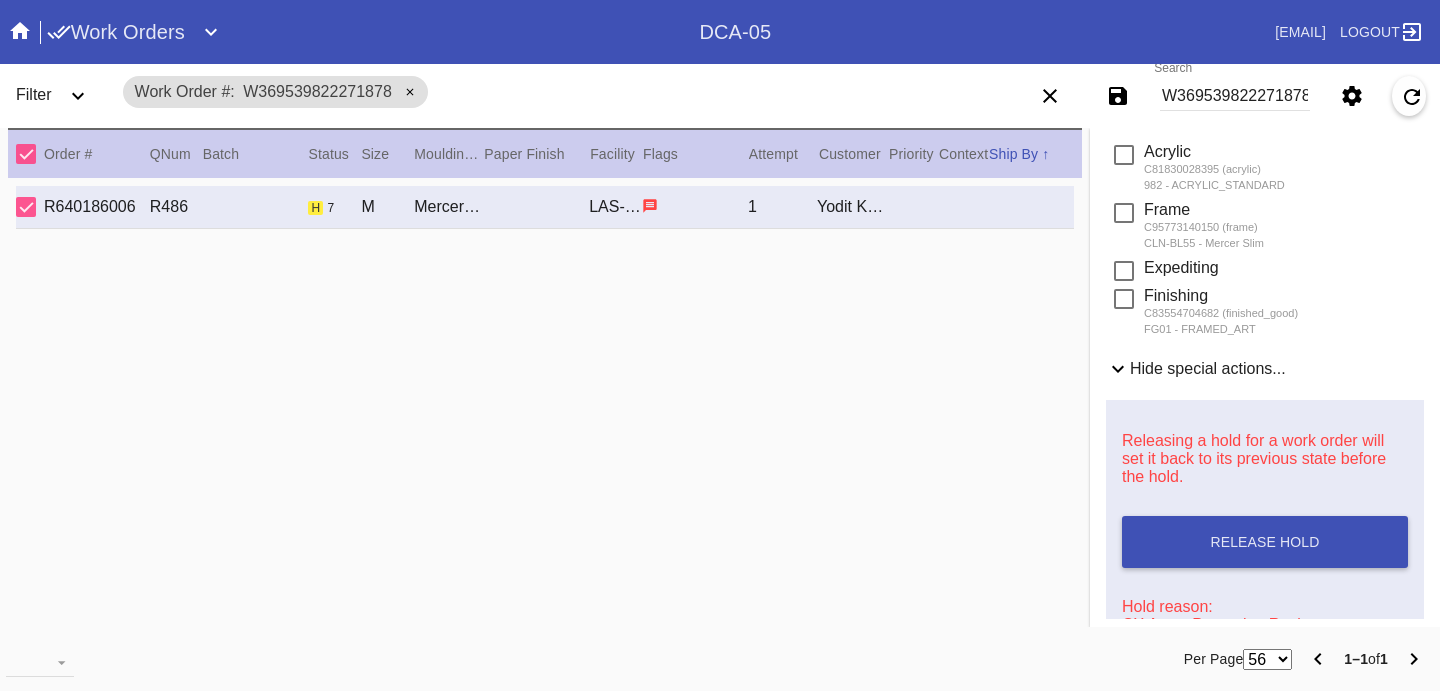 scroll, scrollTop: 827, scrollLeft: 0, axis: vertical 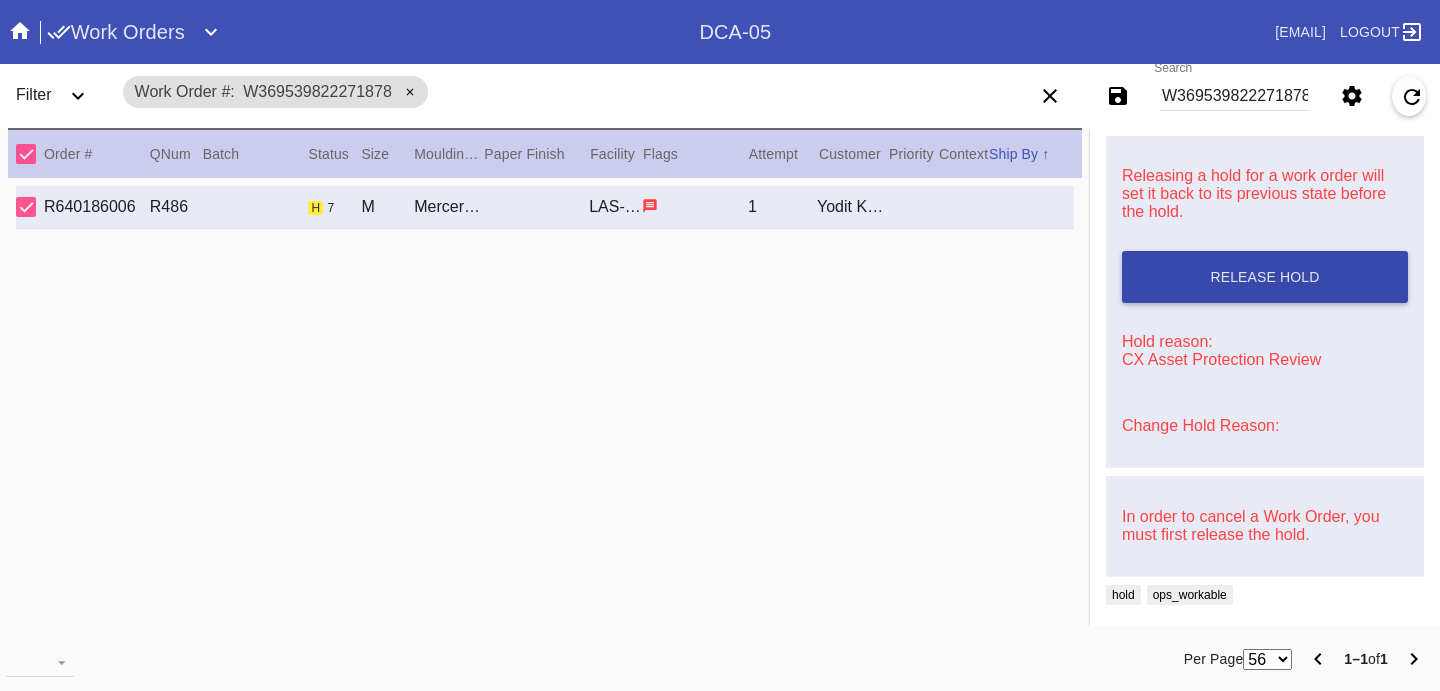 click on "Release Hold" at bounding box center [1264, 277] 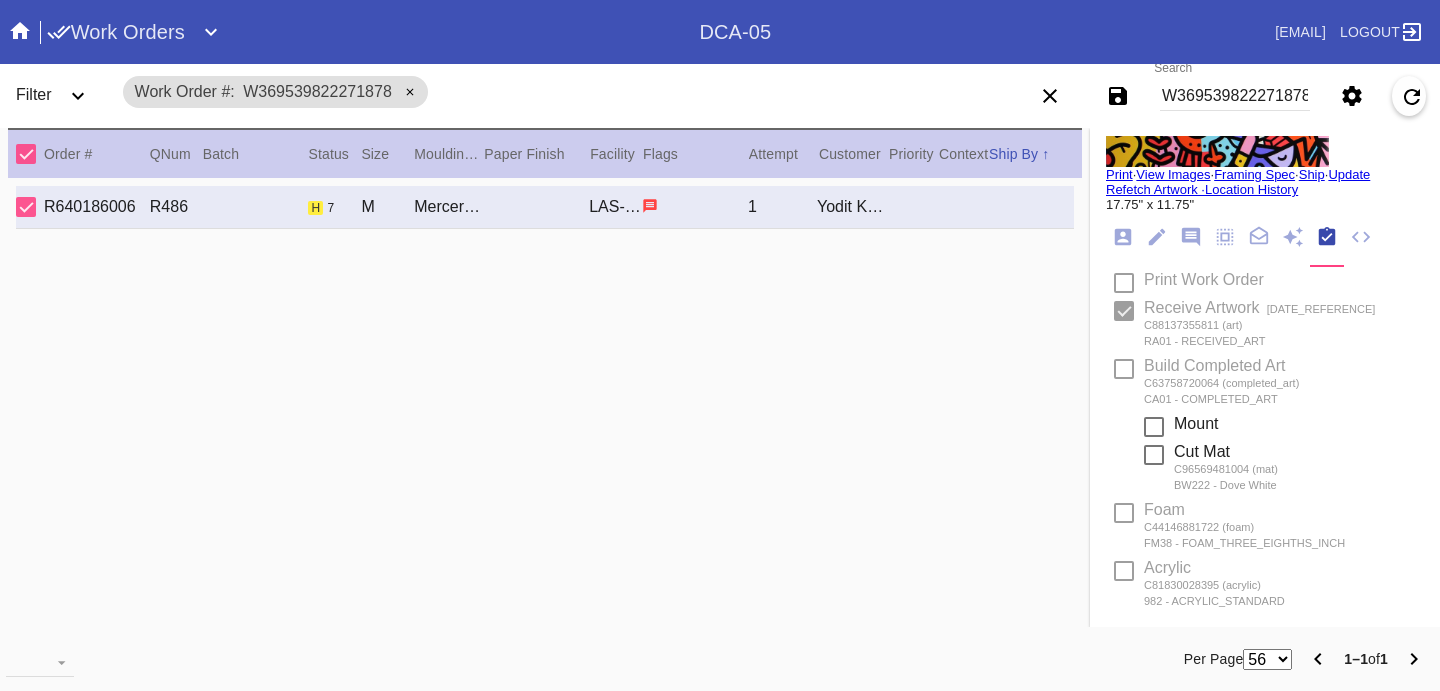 scroll, scrollTop: 0, scrollLeft: 0, axis: both 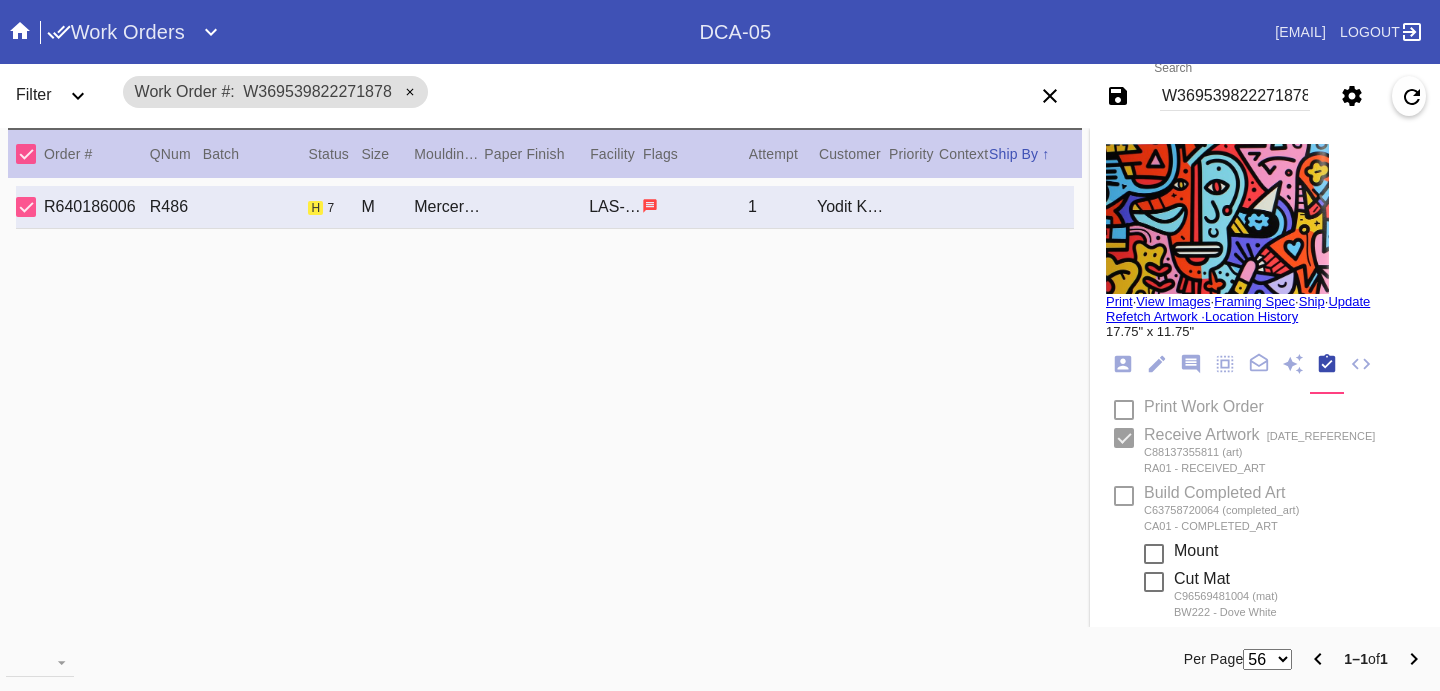 type on "8/10/2025" 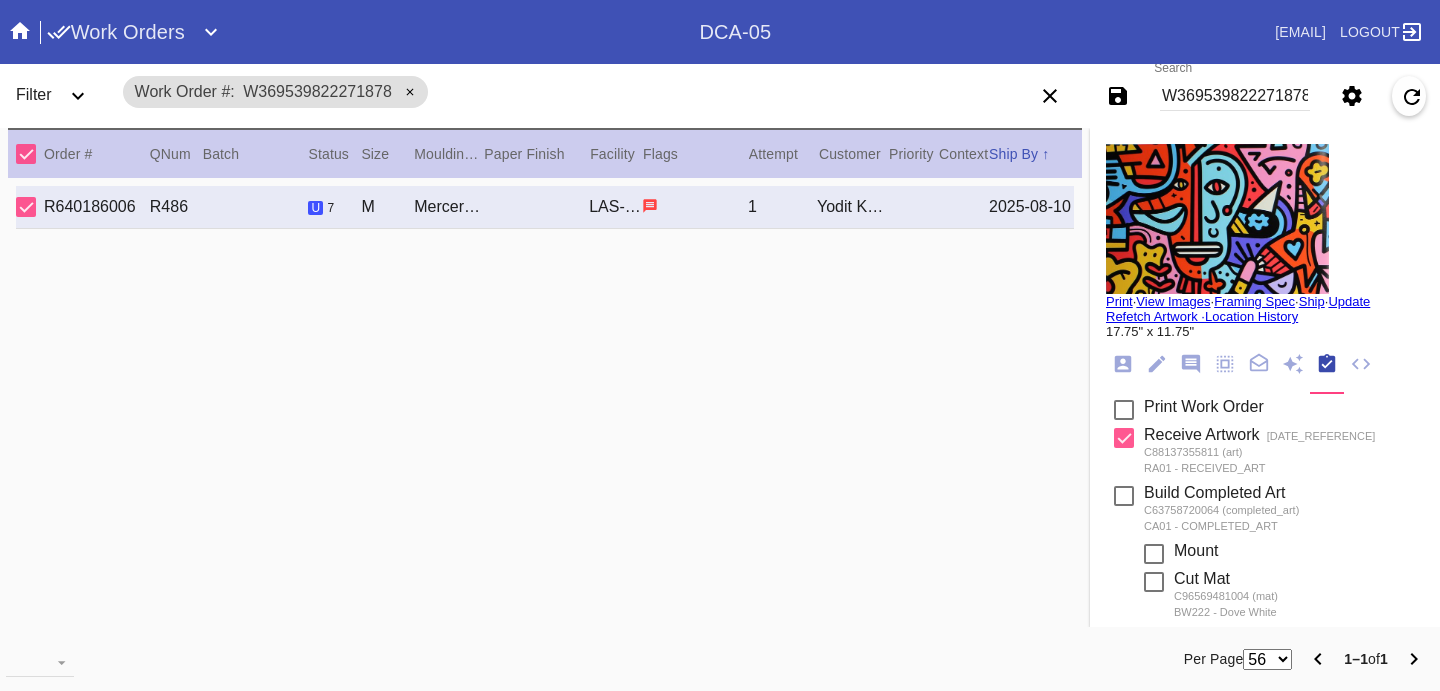 click at bounding box center [1124, 410] 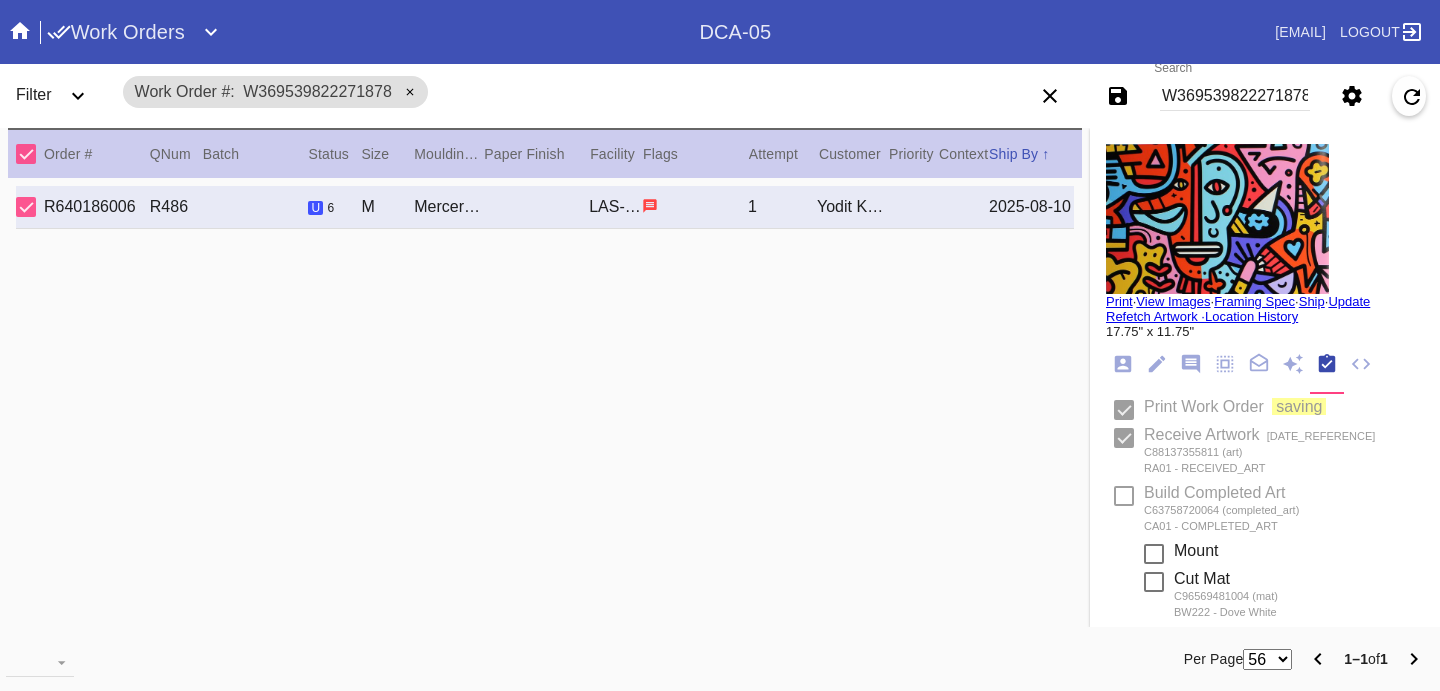 type 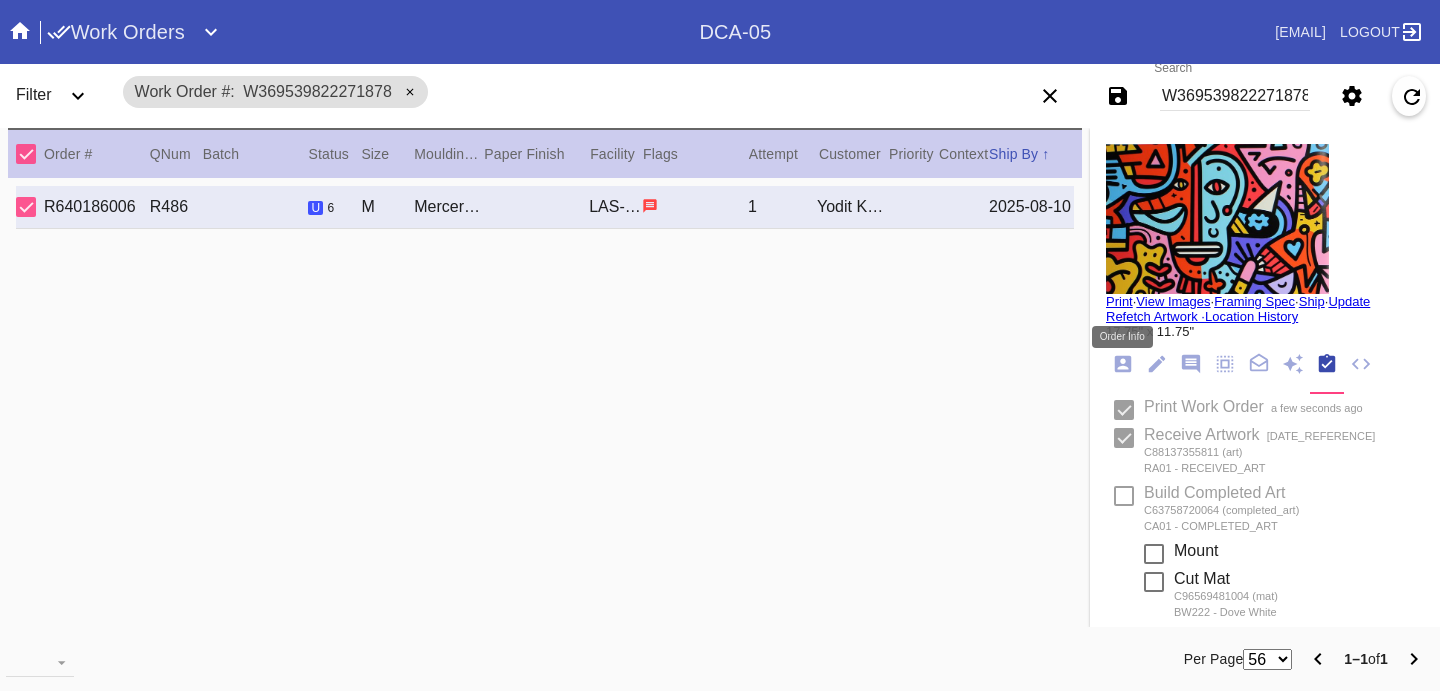 click 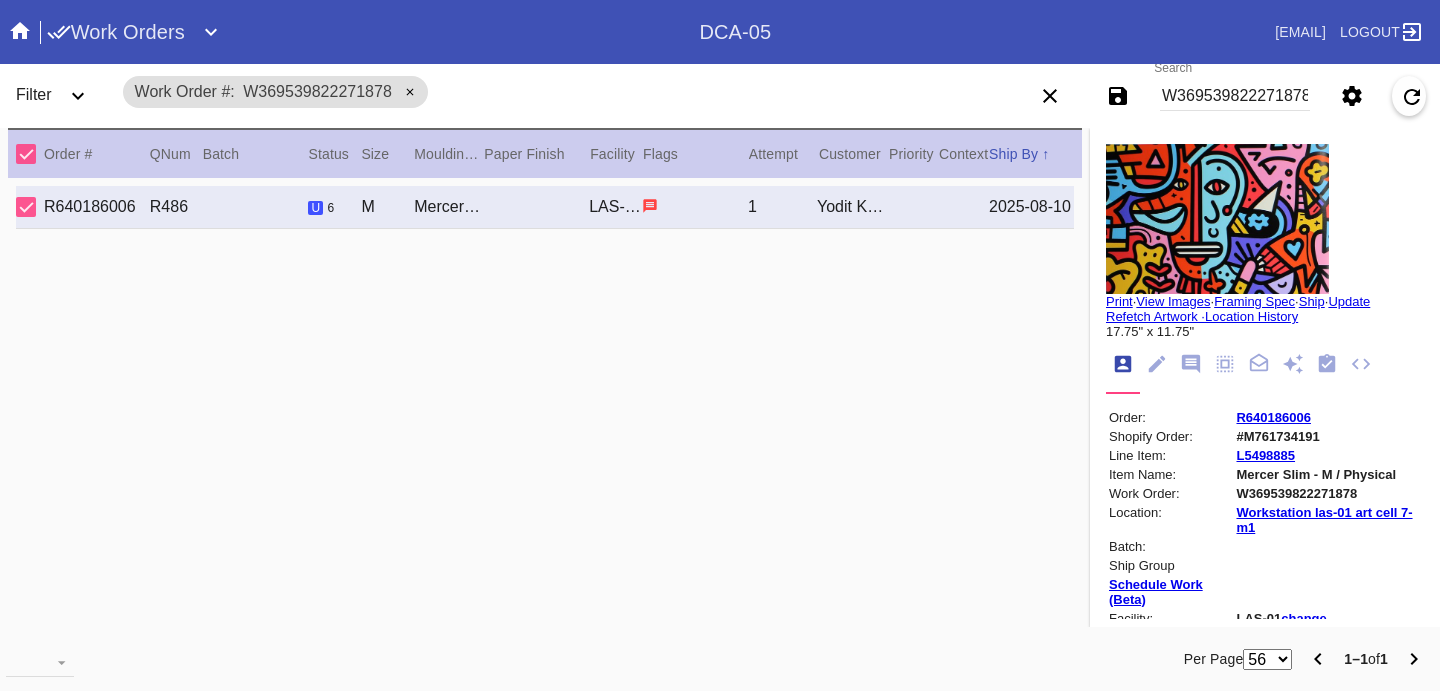 type on "8/3/2025" 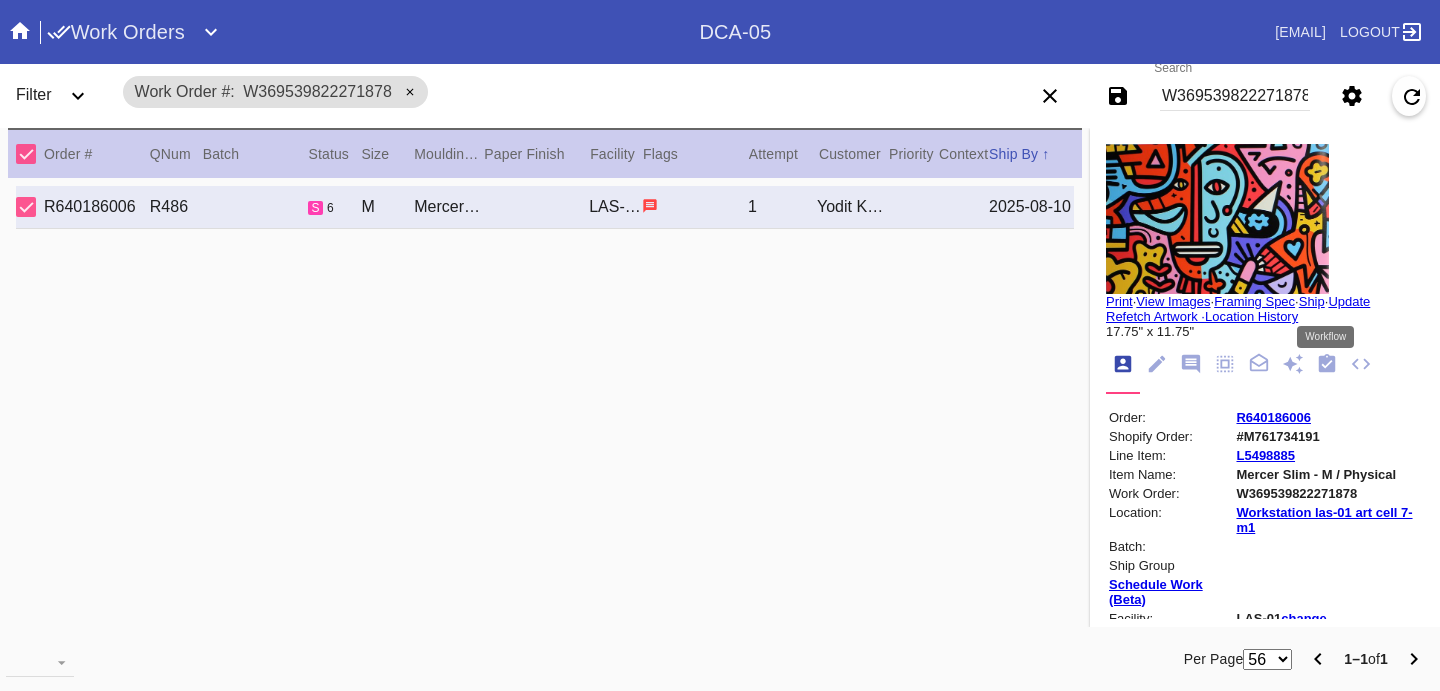 click 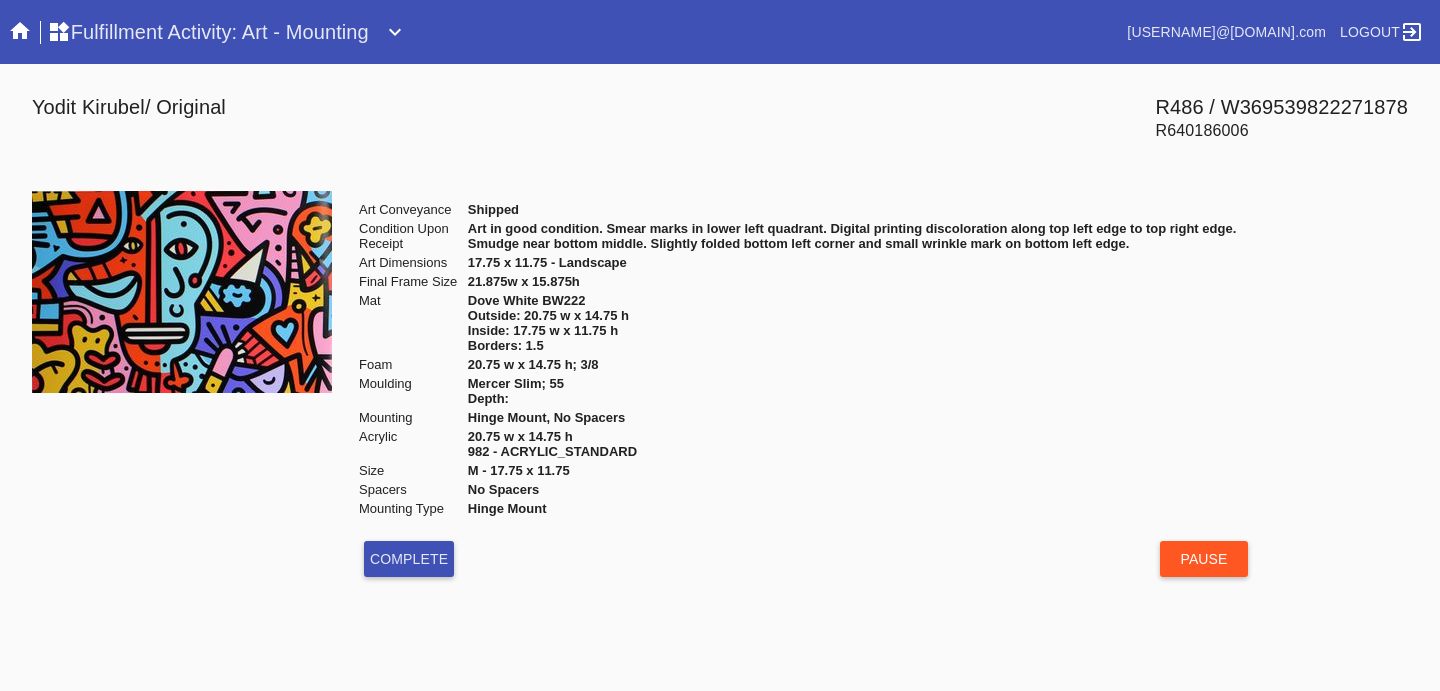 scroll, scrollTop: 0, scrollLeft: 0, axis: both 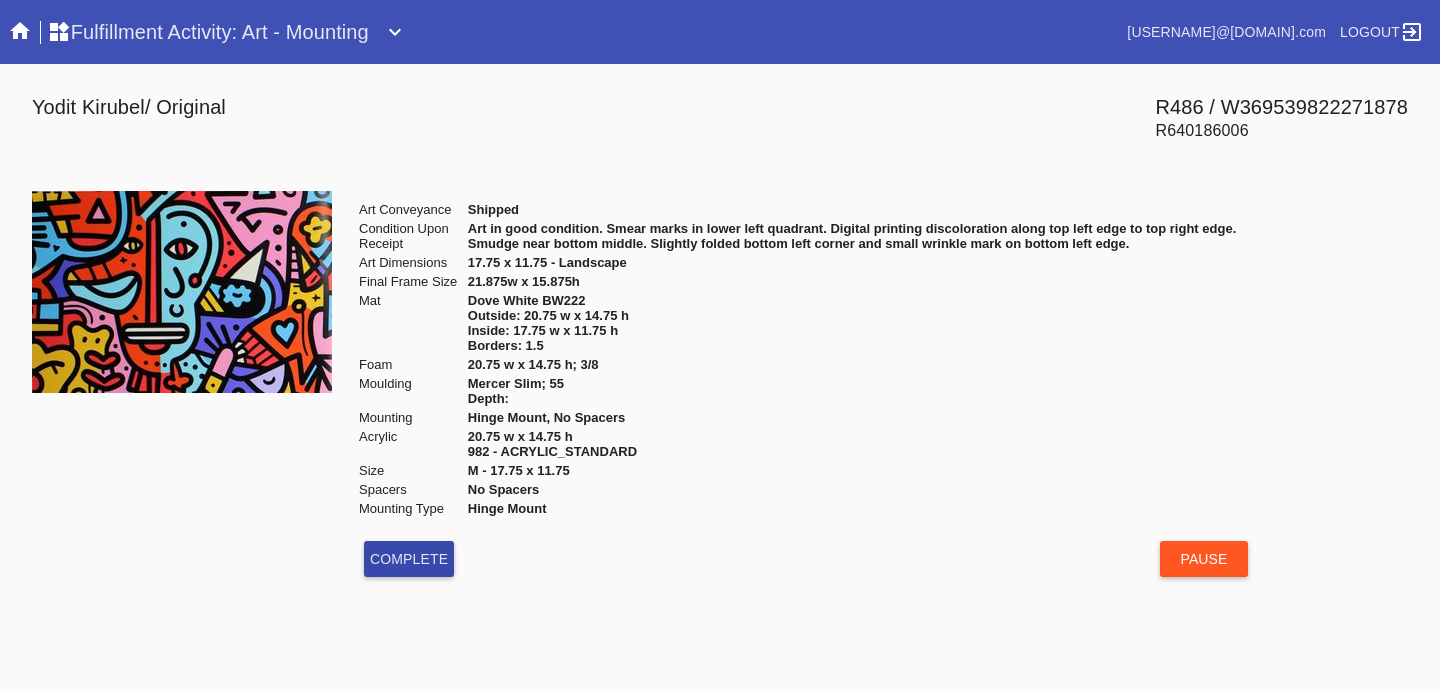 click on "Complete" at bounding box center (409, 559) 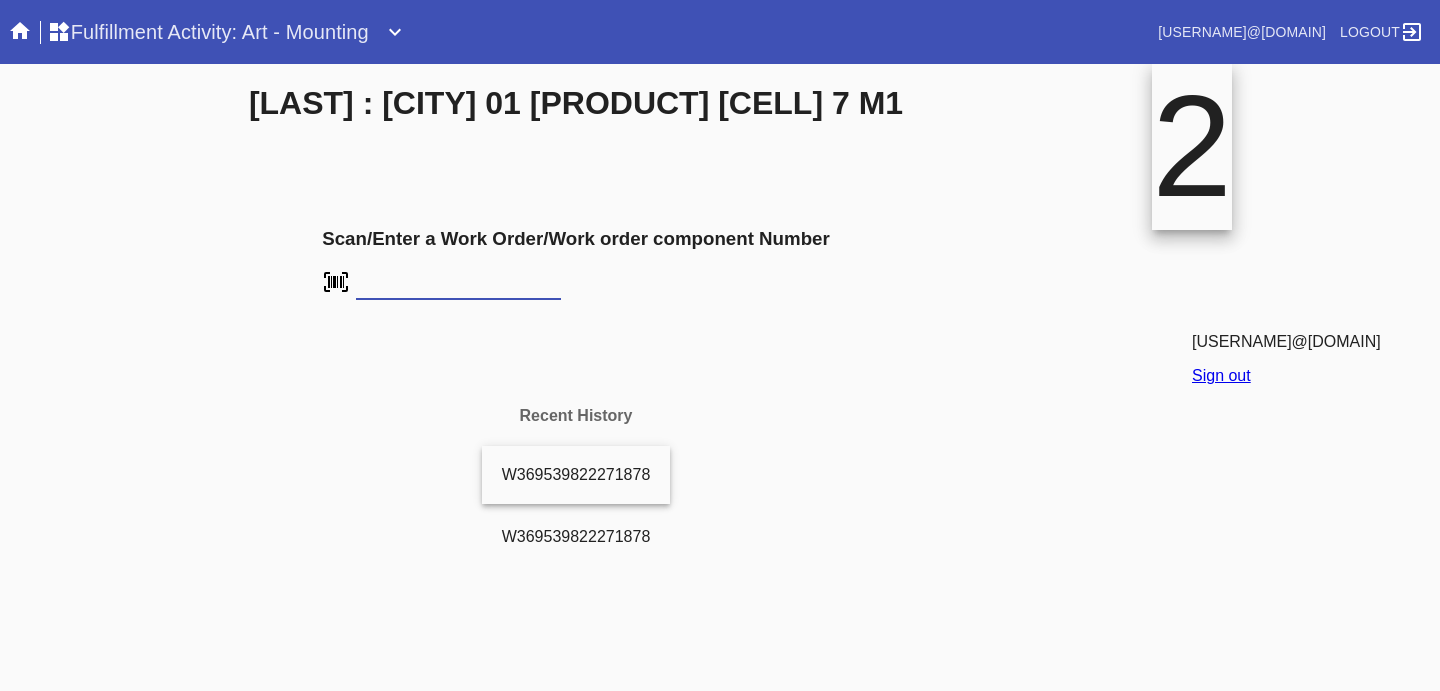 scroll, scrollTop: 0, scrollLeft: 0, axis: both 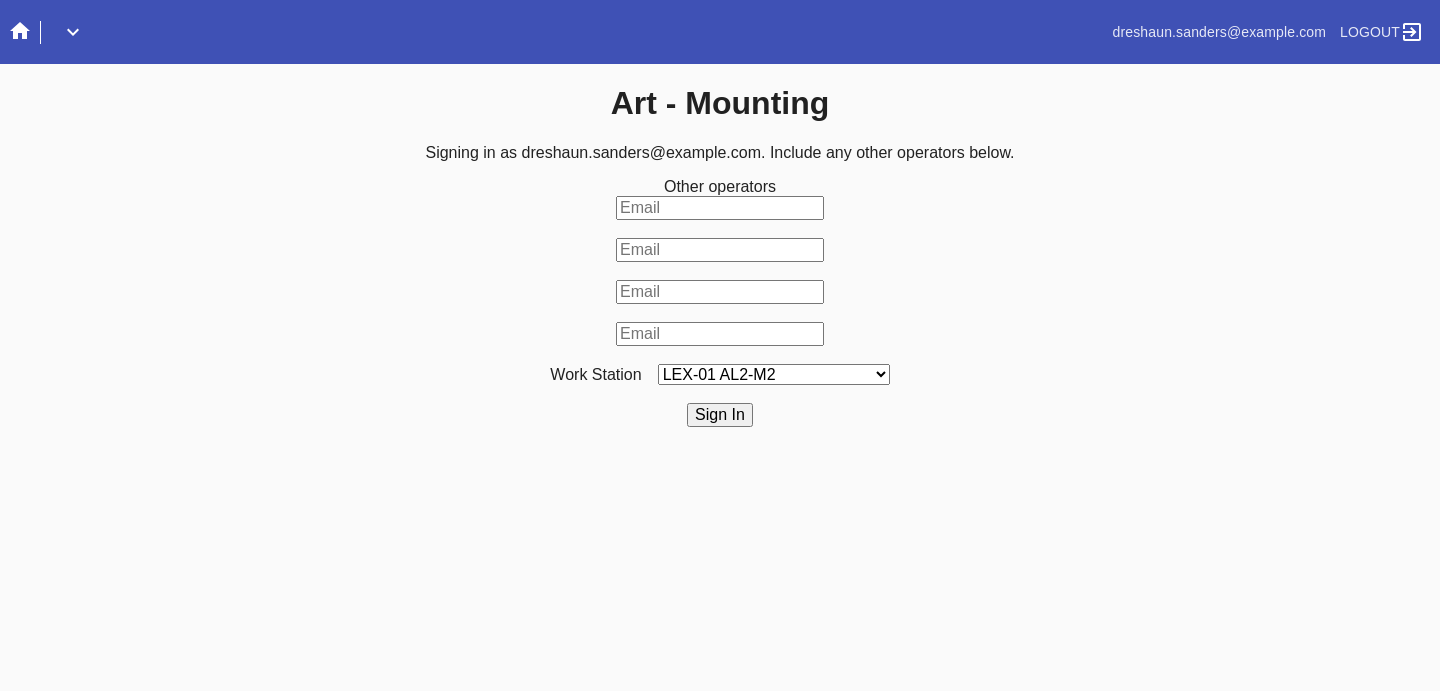 click 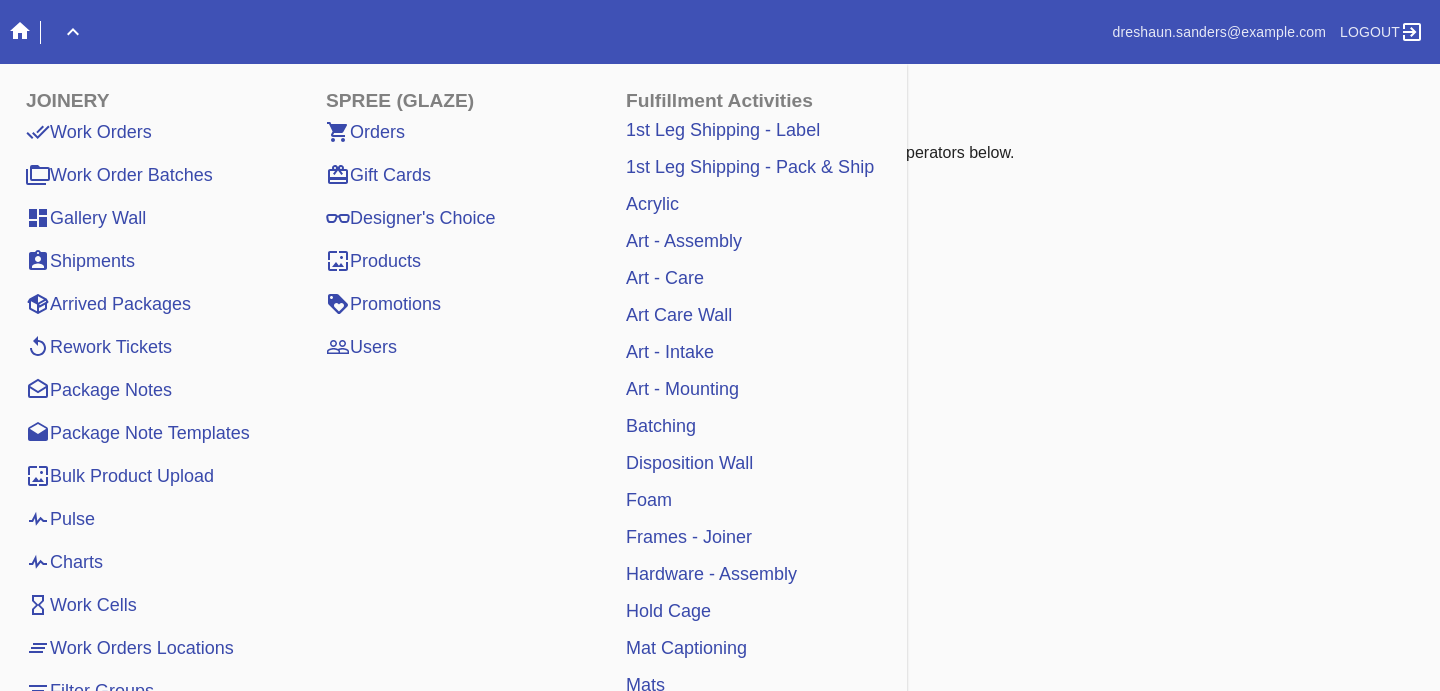 click on "Art - Assembly" at bounding box center (684, 241) 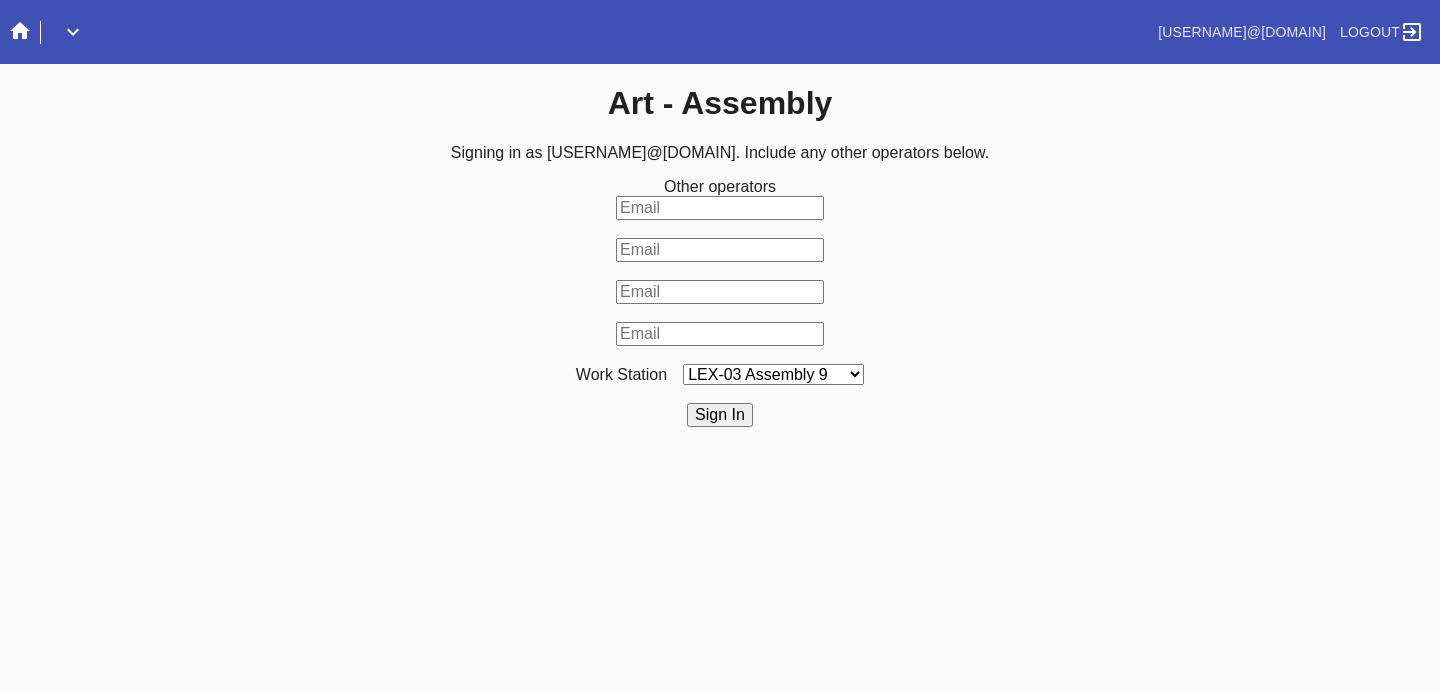 scroll, scrollTop: 0, scrollLeft: 0, axis: both 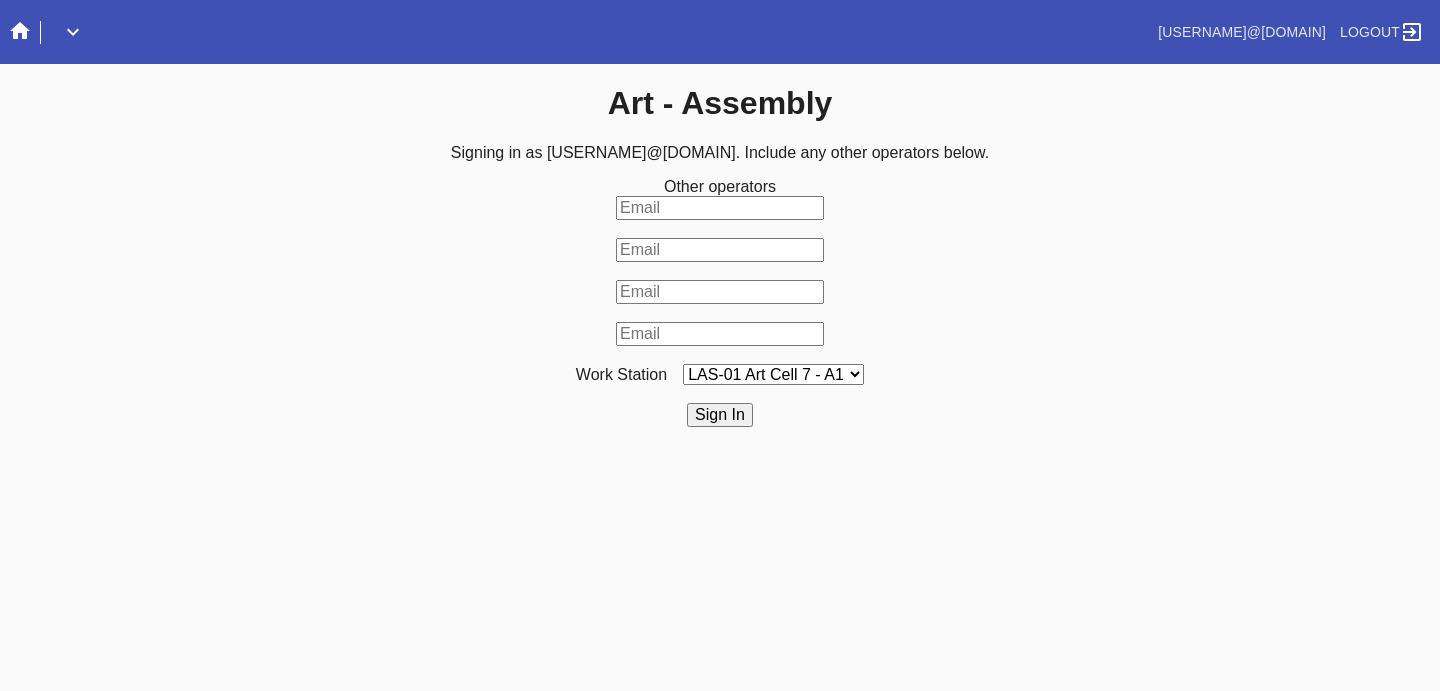 click on "Search
.a {
fill: #1d2019;
}
Spinner
.a {
fill: #1d2019;
}
Go to order
example: o R123456789 (or o #M12423)
Search via Panoramic
example: Any Email or FB number, R*...
Go to user
example: u <email> | u U1234
Go to order audit log
example: al R123456789
Go to order payments
example: op R123456789
Go to most recent order for email
example: <email> | ro <email fragment>
Go to orders for email
example: <email> | o <email fragment>
Go to promo
example: p <code>
Make One Time Promo
example: mkp
Go to Gift Card
example: g G529704768722640
Search Joinery       Logout" at bounding box center [720, 345] 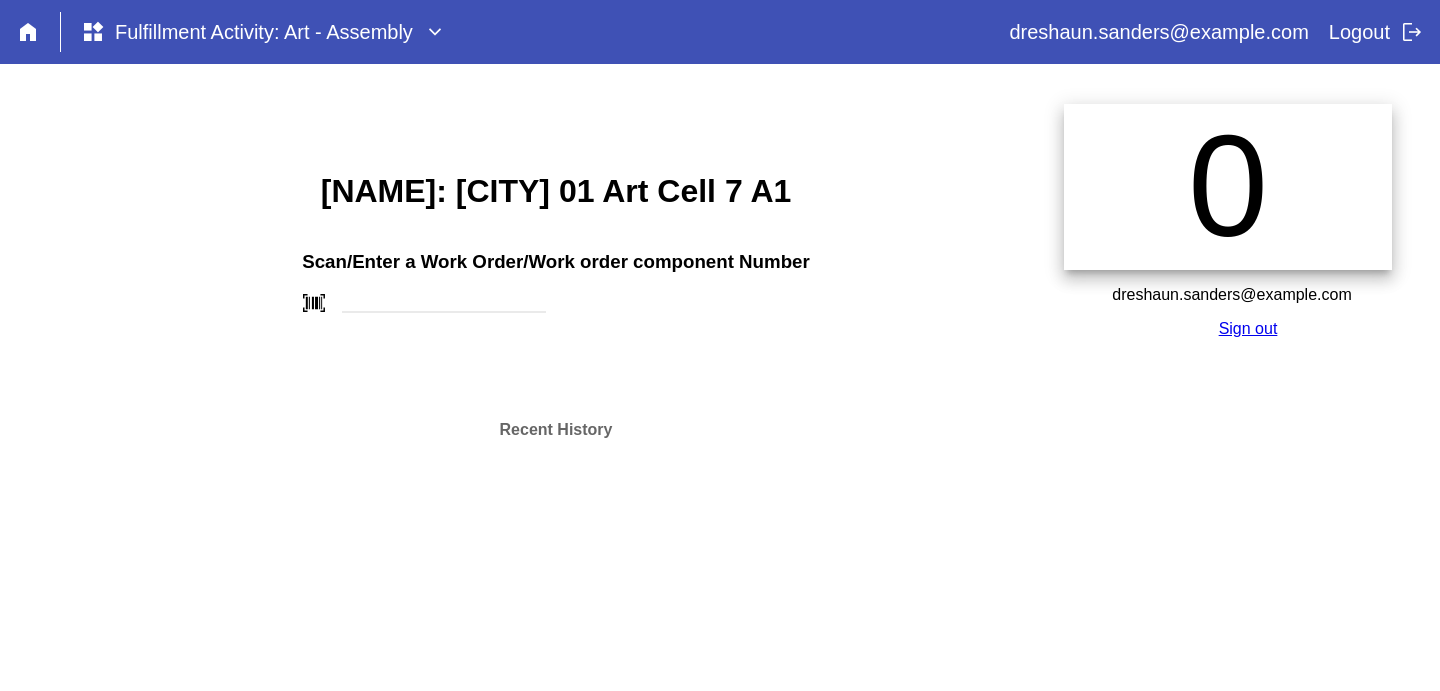 scroll, scrollTop: 0, scrollLeft: 0, axis: both 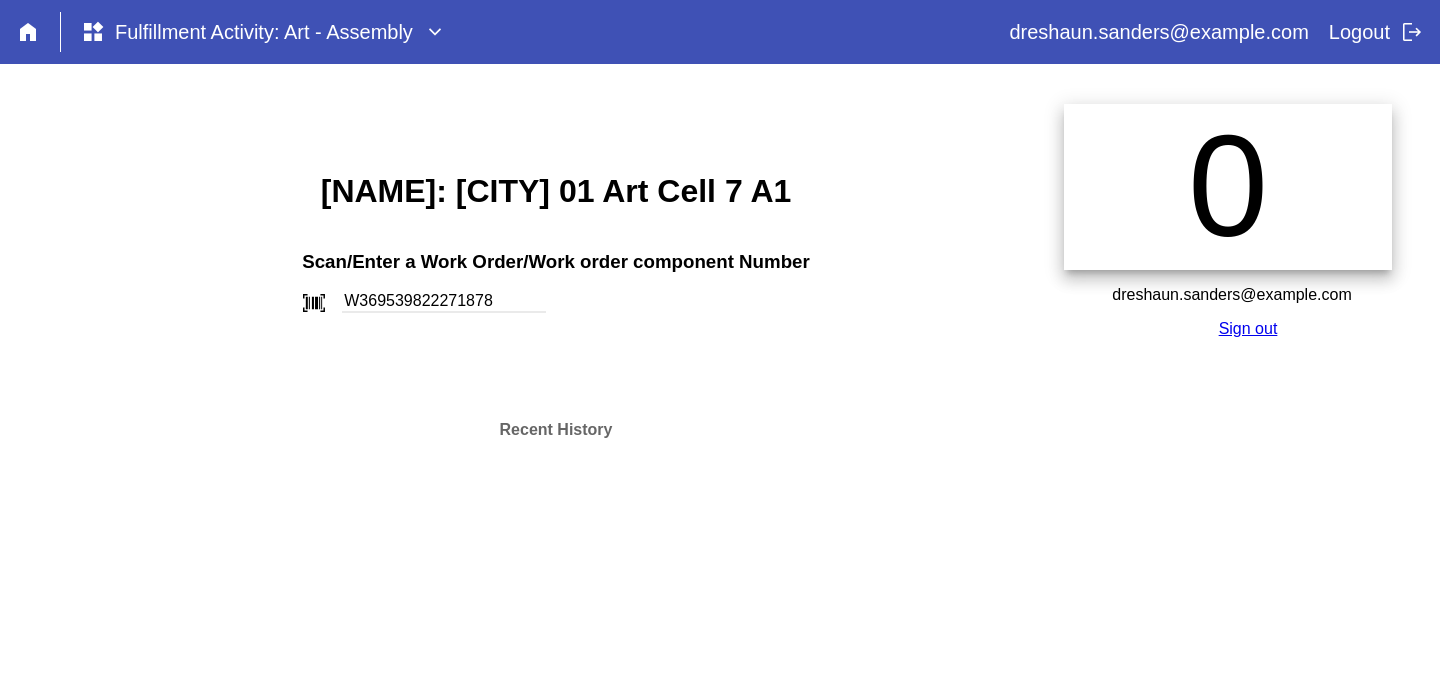 type on "W369539822271878" 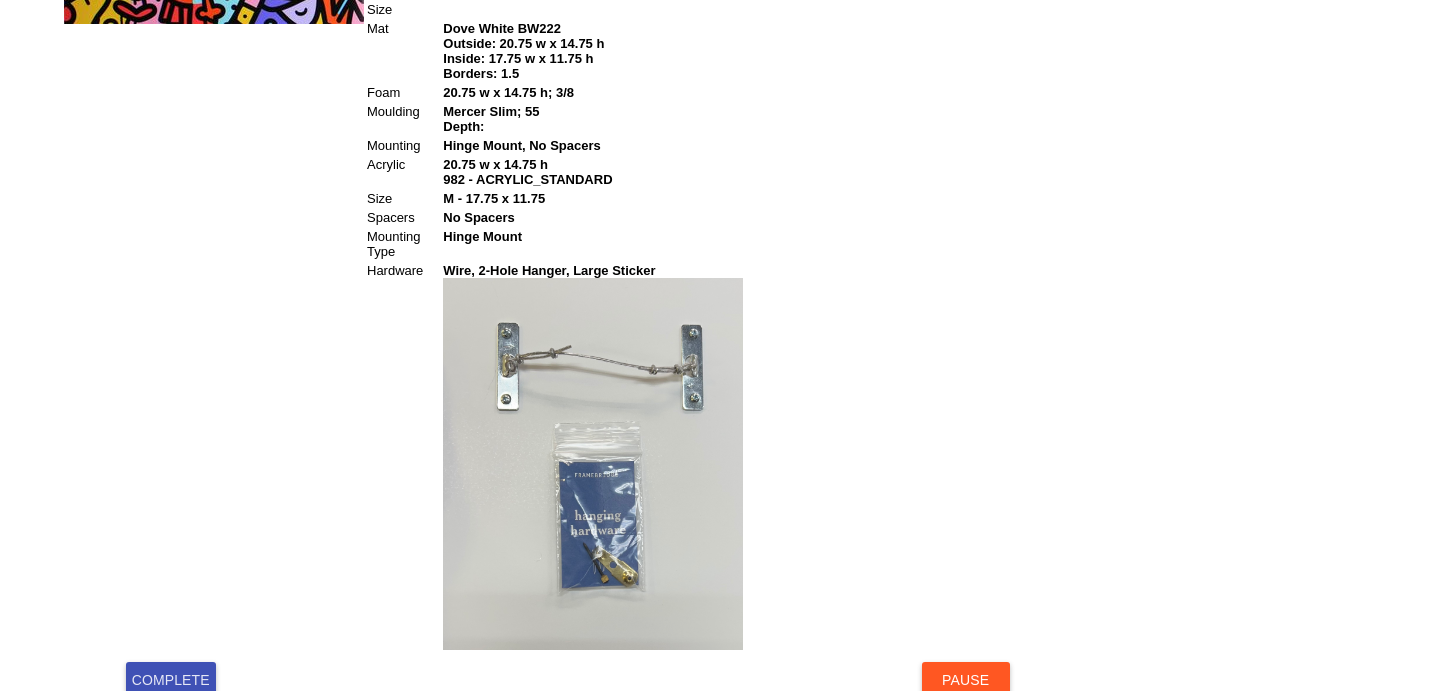 scroll, scrollTop: 659, scrollLeft: 0, axis: vertical 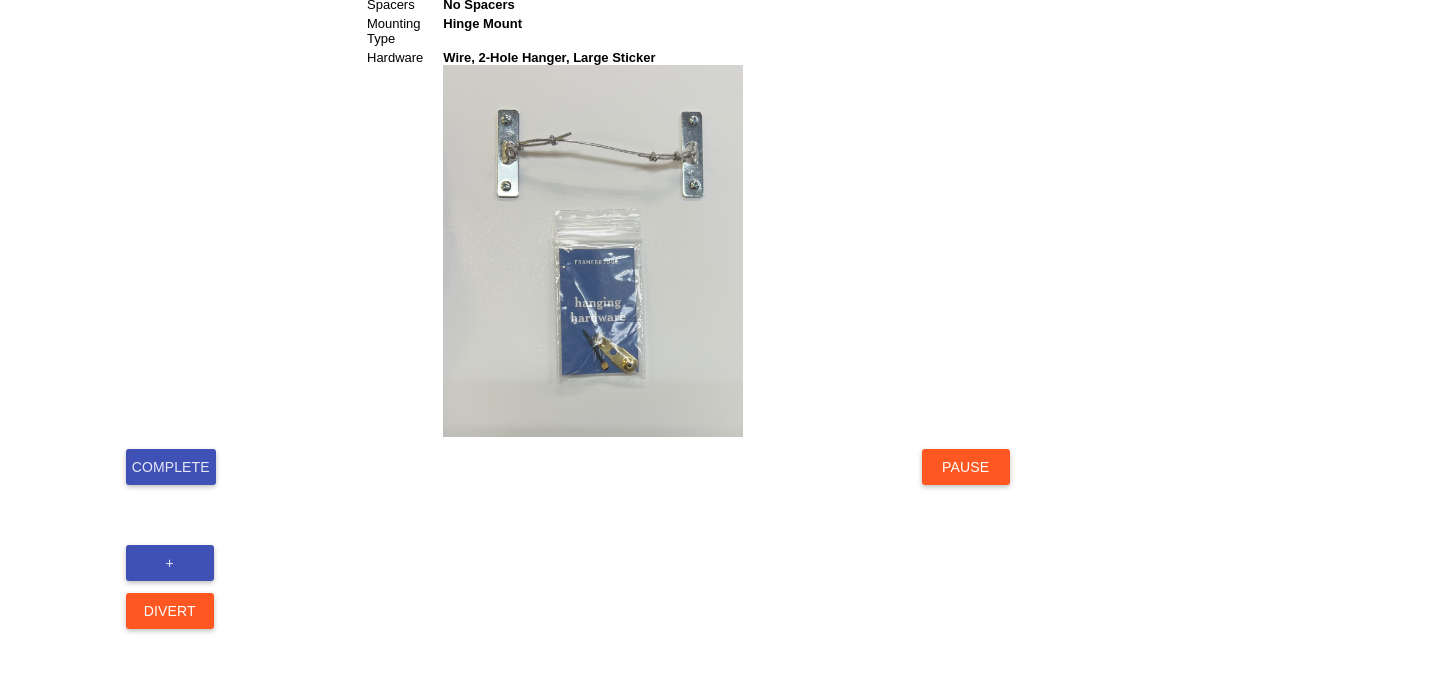 click on "Complete" at bounding box center (171, 467) 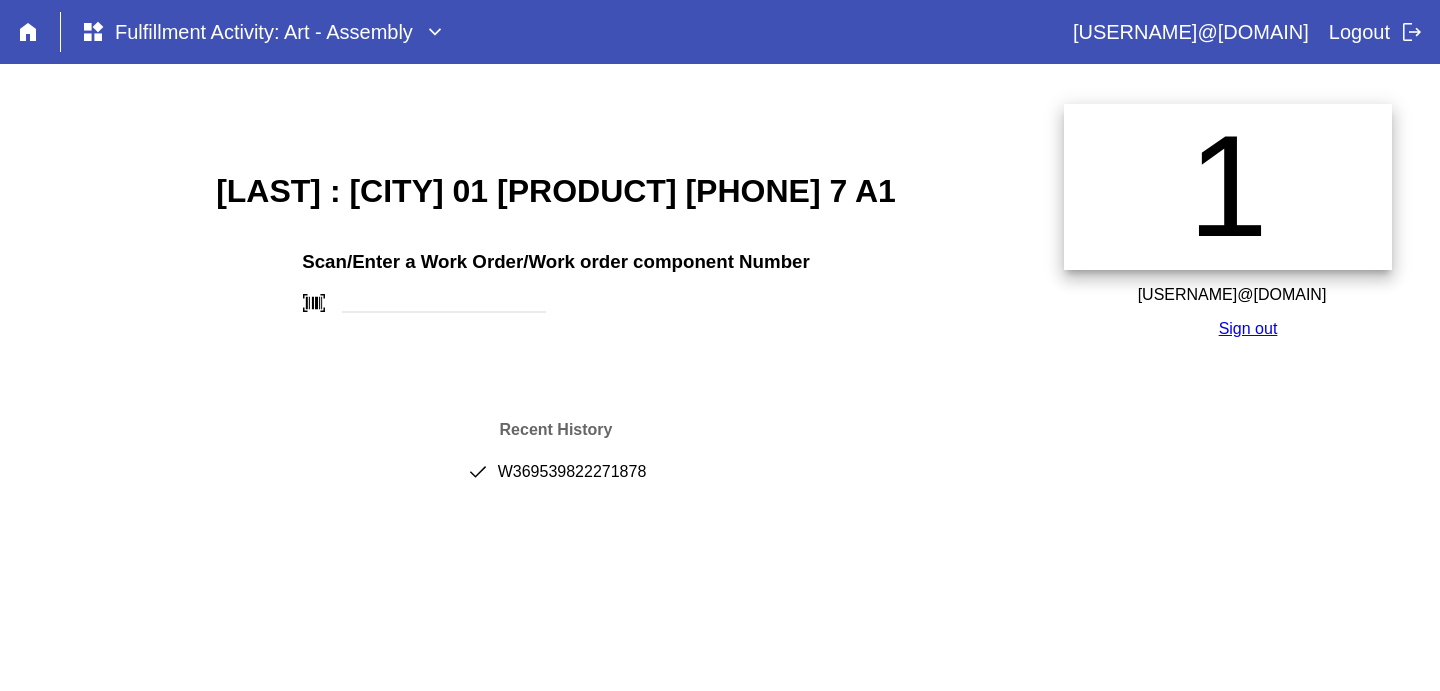 scroll, scrollTop: 0, scrollLeft: 0, axis: both 